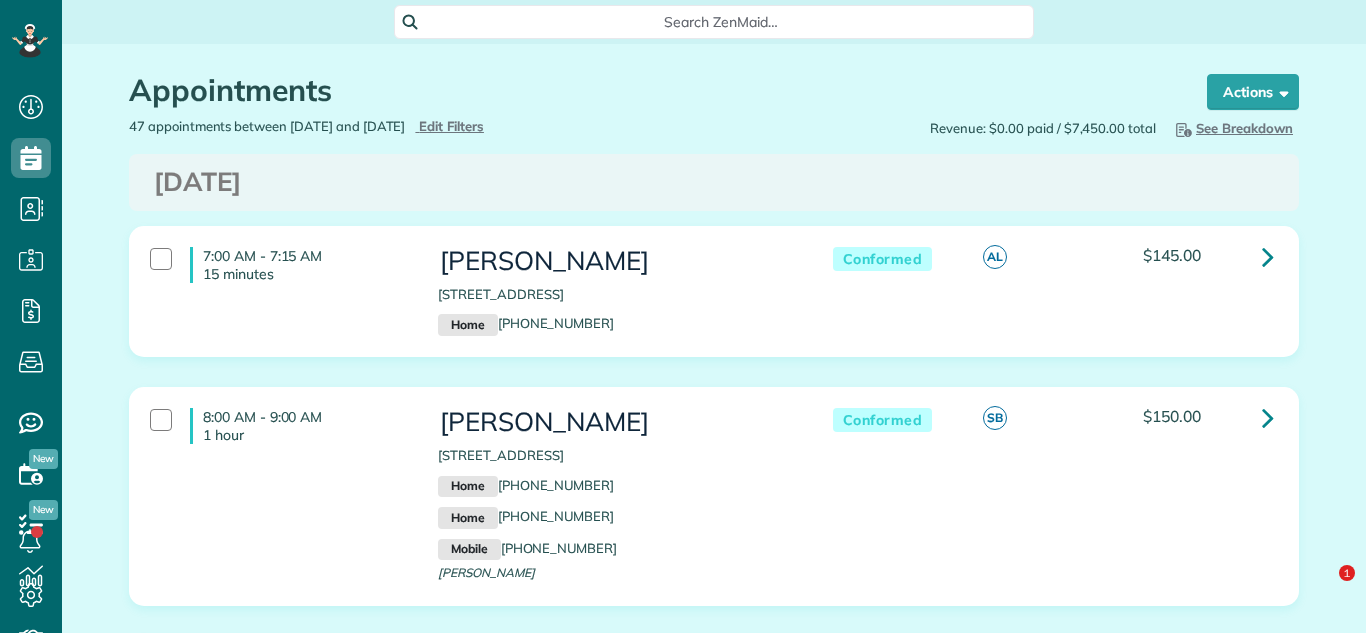 scroll, scrollTop: 0, scrollLeft: 0, axis: both 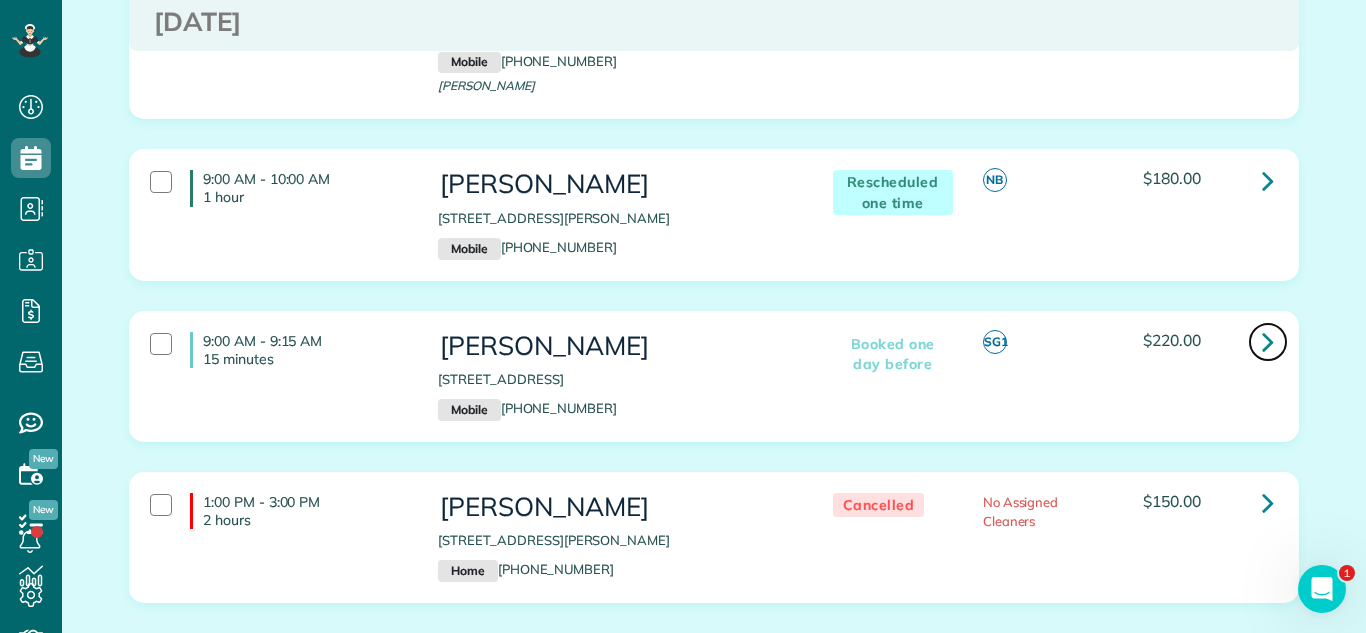 click at bounding box center (1268, 341) 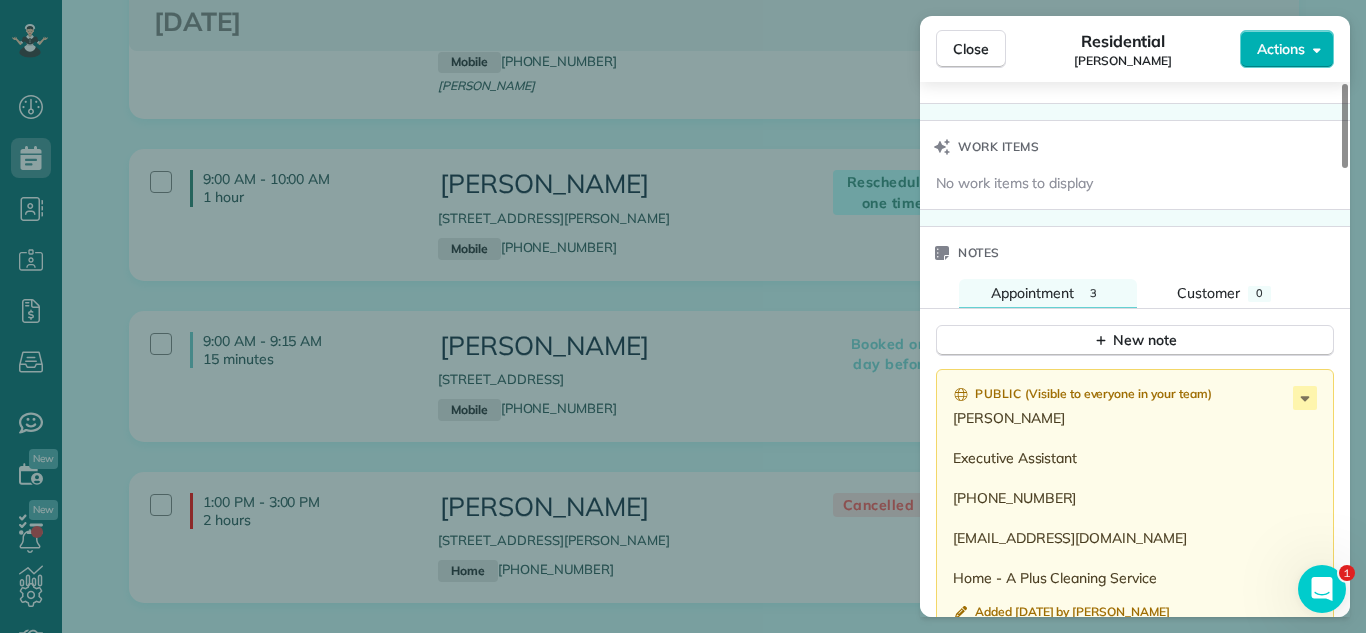 scroll, scrollTop: 1709, scrollLeft: 0, axis: vertical 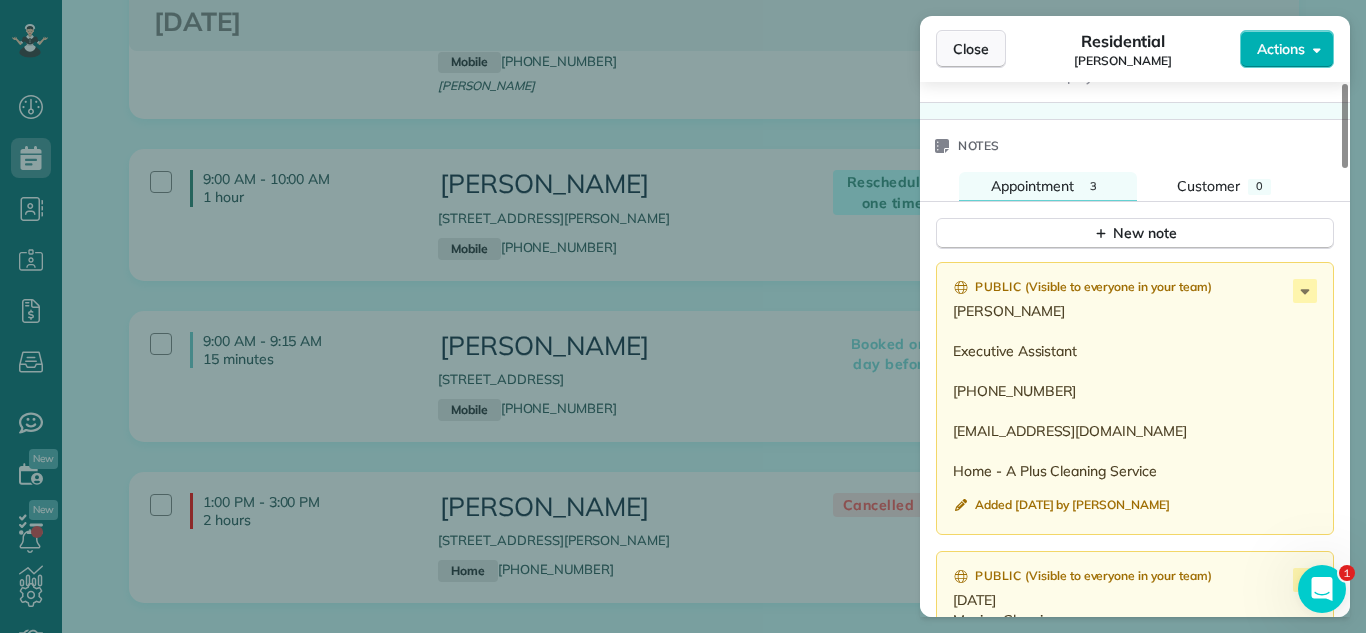 click on "Close" at bounding box center [971, 49] 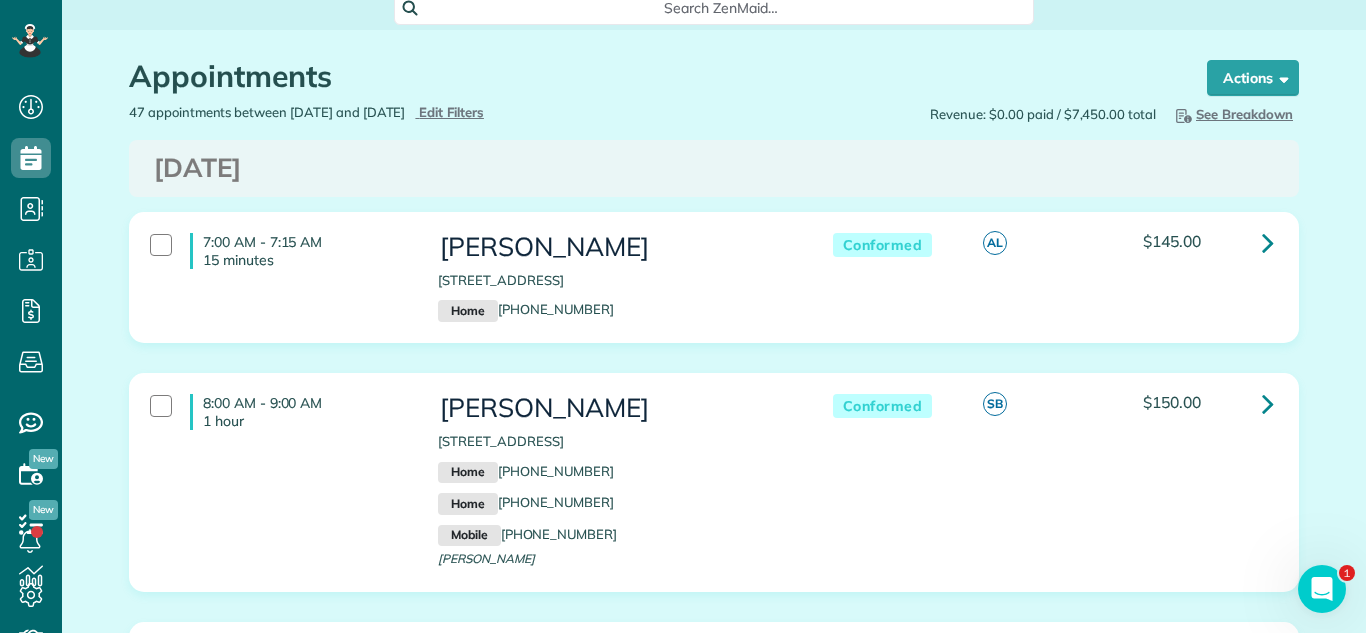 scroll, scrollTop: 0, scrollLeft: 0, axis: both 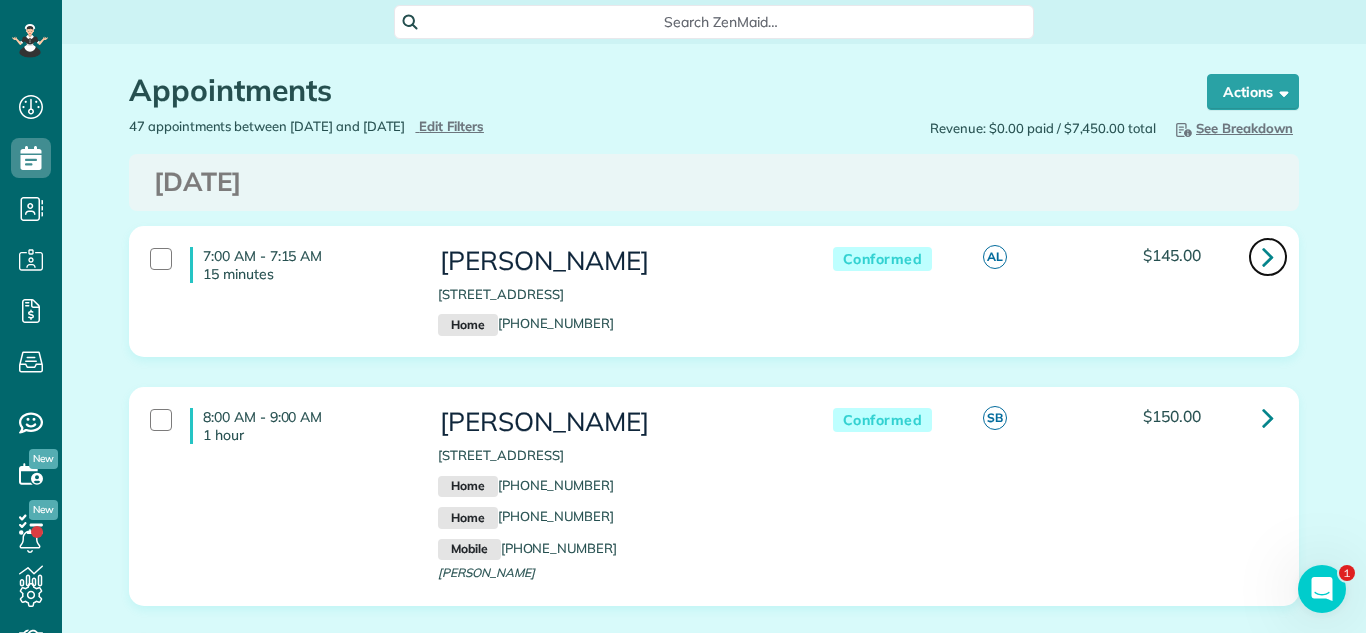 click at bounding box center [1268, 257] 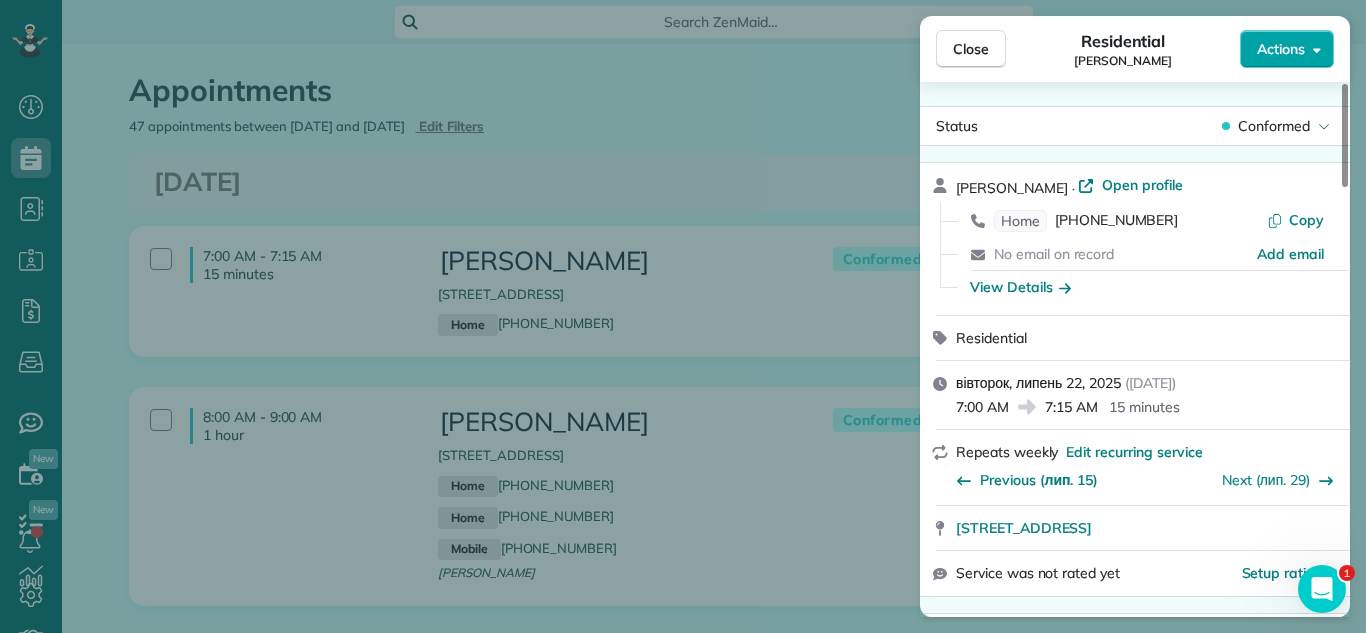 click on "Actions" at bounding box center (1287, 49) 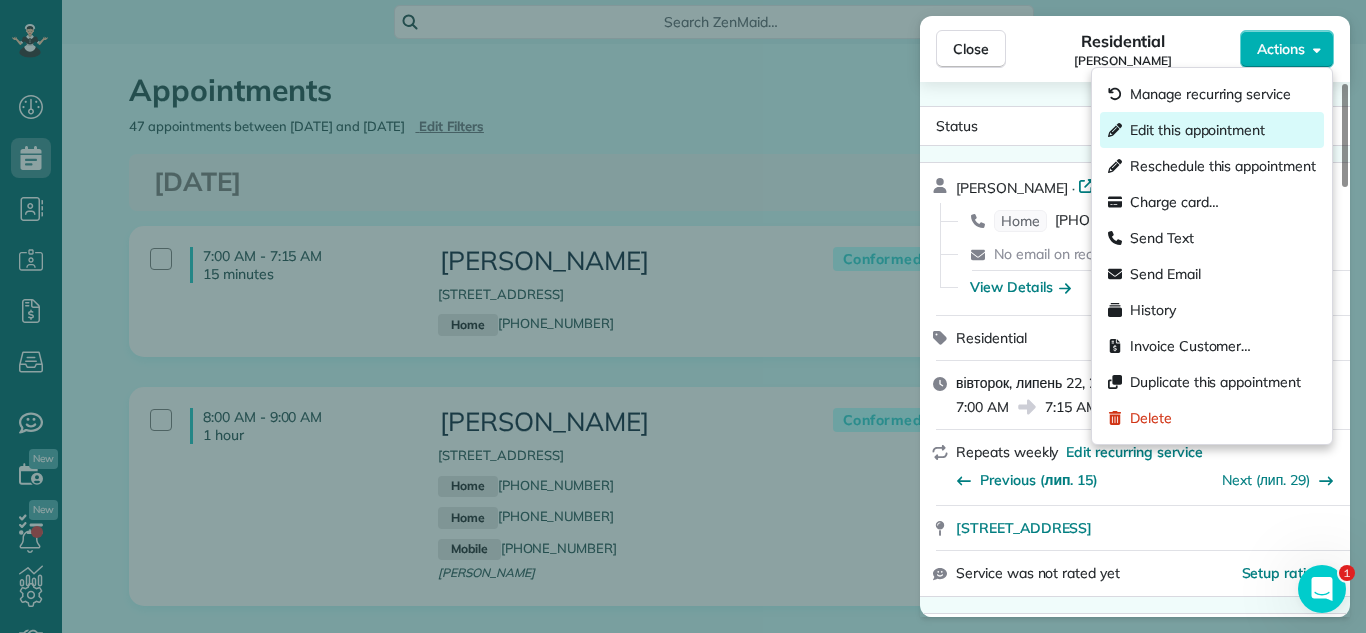 click on "Edit this appointment" at bounding box center (1197, 130) 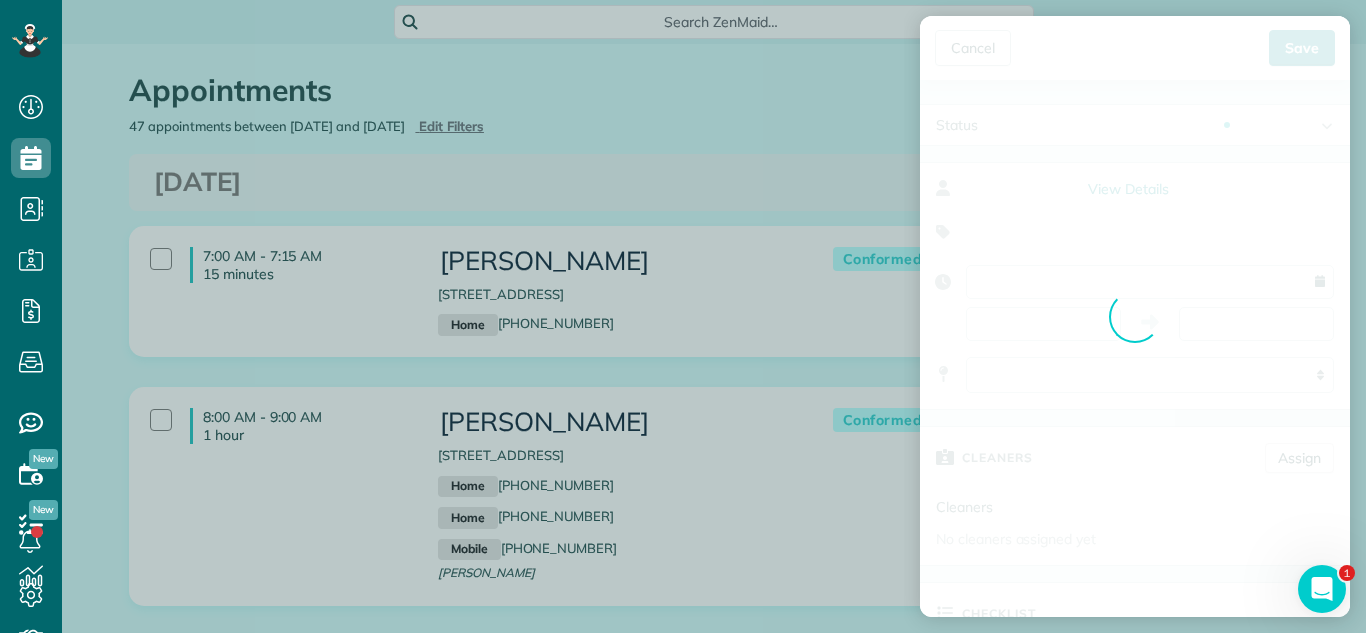 type on "**********" 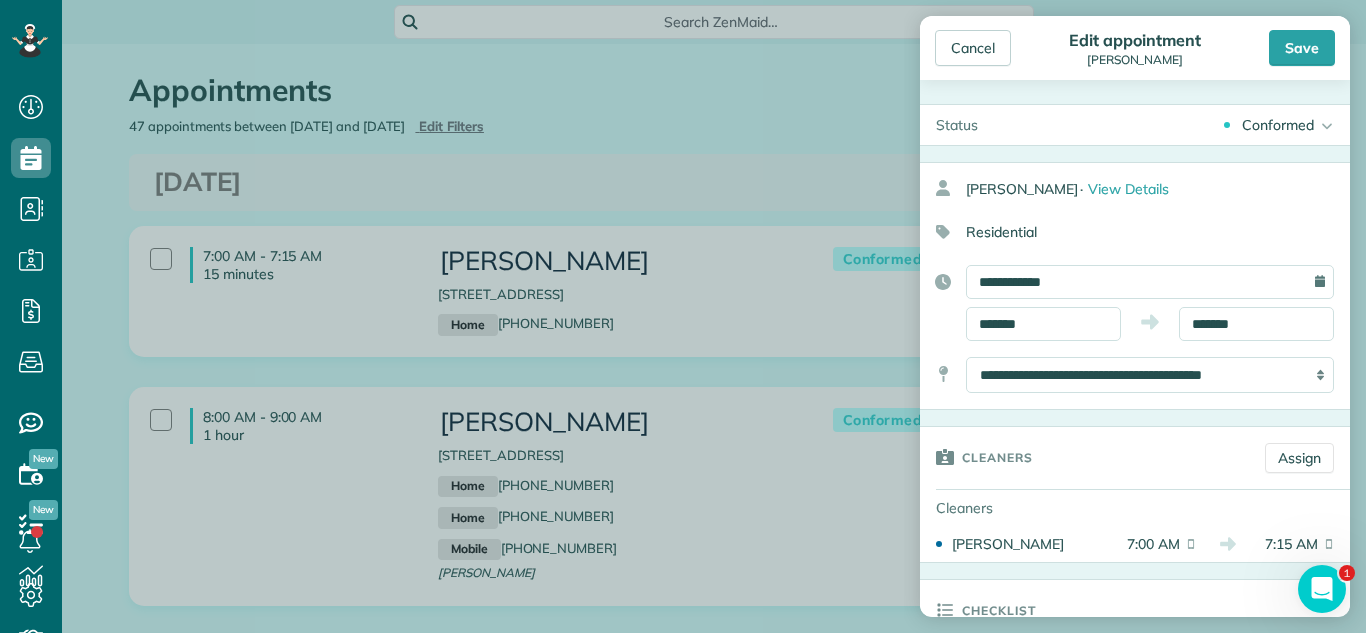 click on "Conformed" at bounding box center [1278, 125] 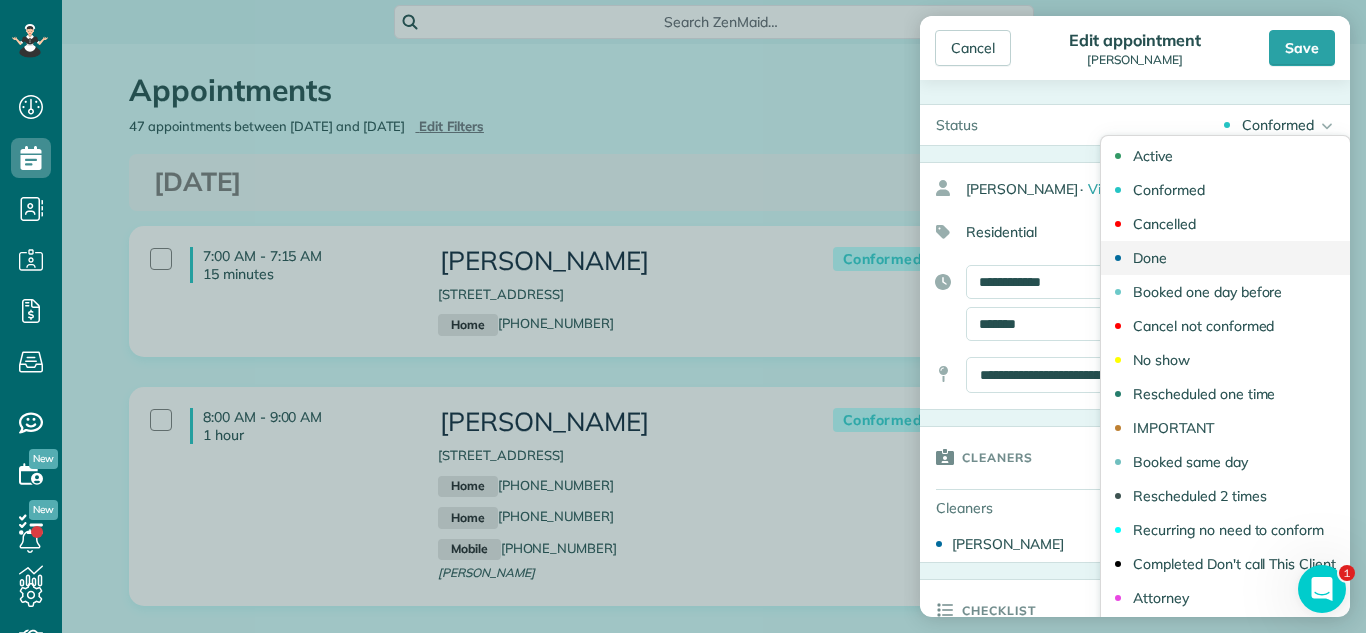 click on "Done" at bounding box center [1150, 258] 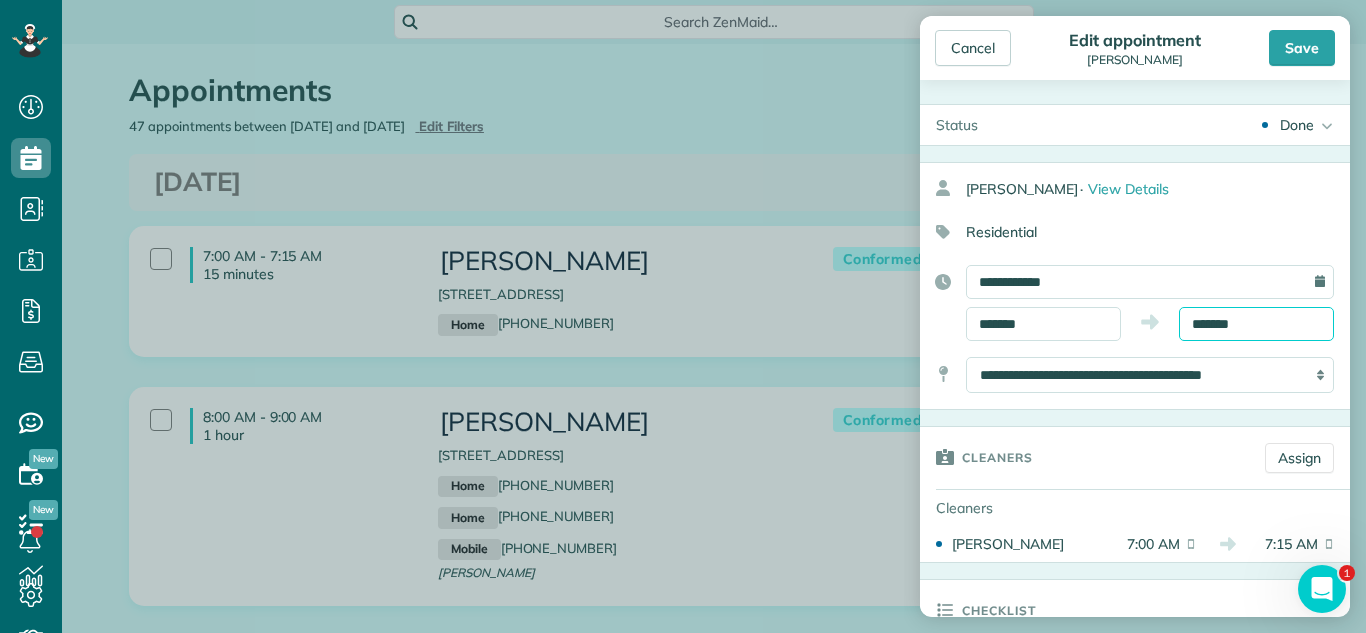 click on "*******" at bounding box center [1256, 324] 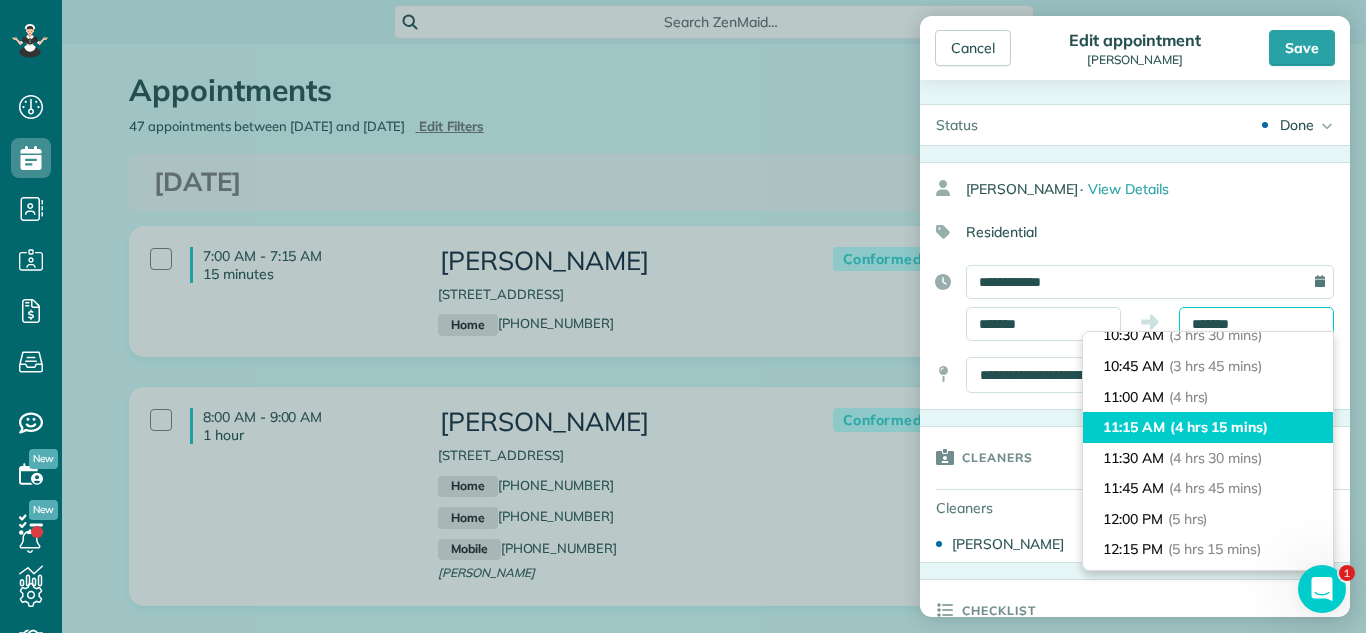 scroll, scrollTop: 464, scrollLeft: 0, axis: vertical 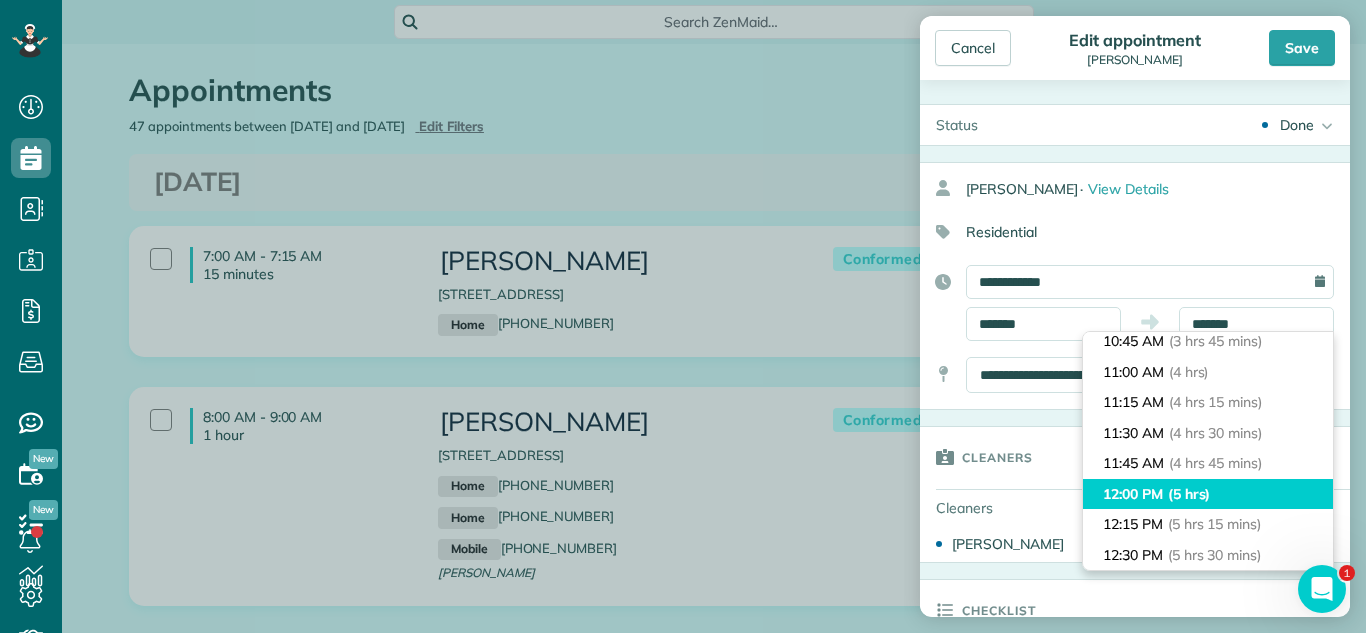 type on "********" 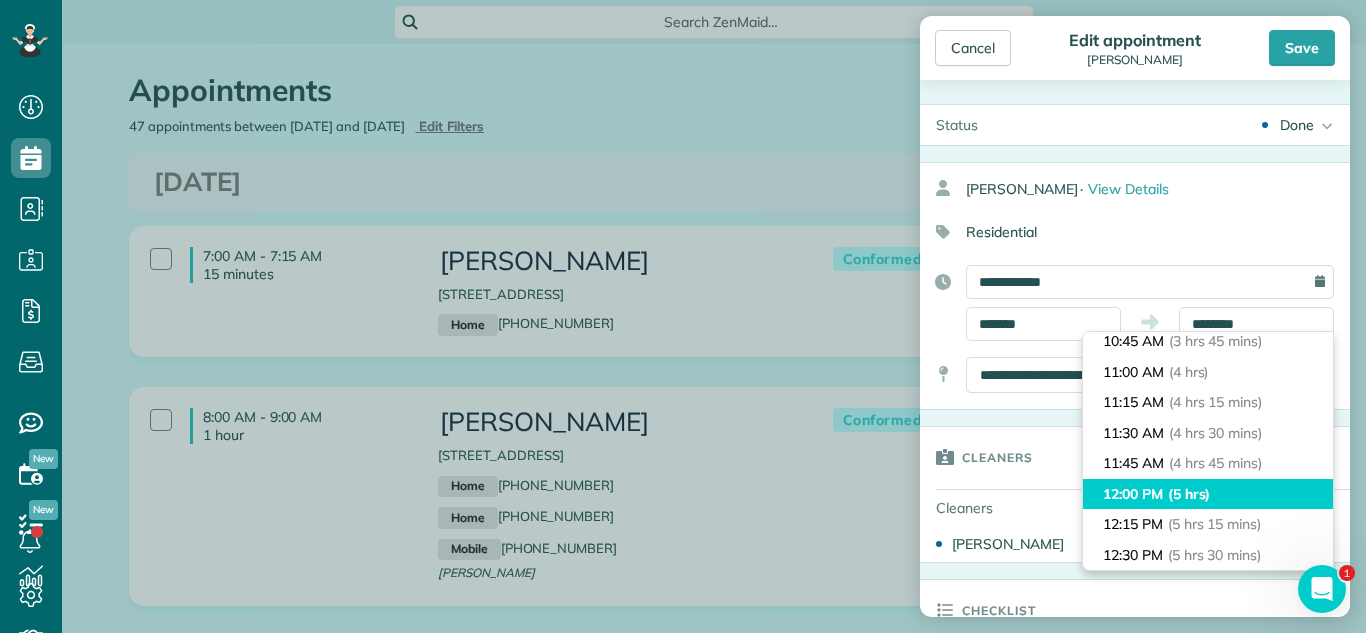 click on "12:00 PM  (5 hrs)" at bounding box center [1208, 494] 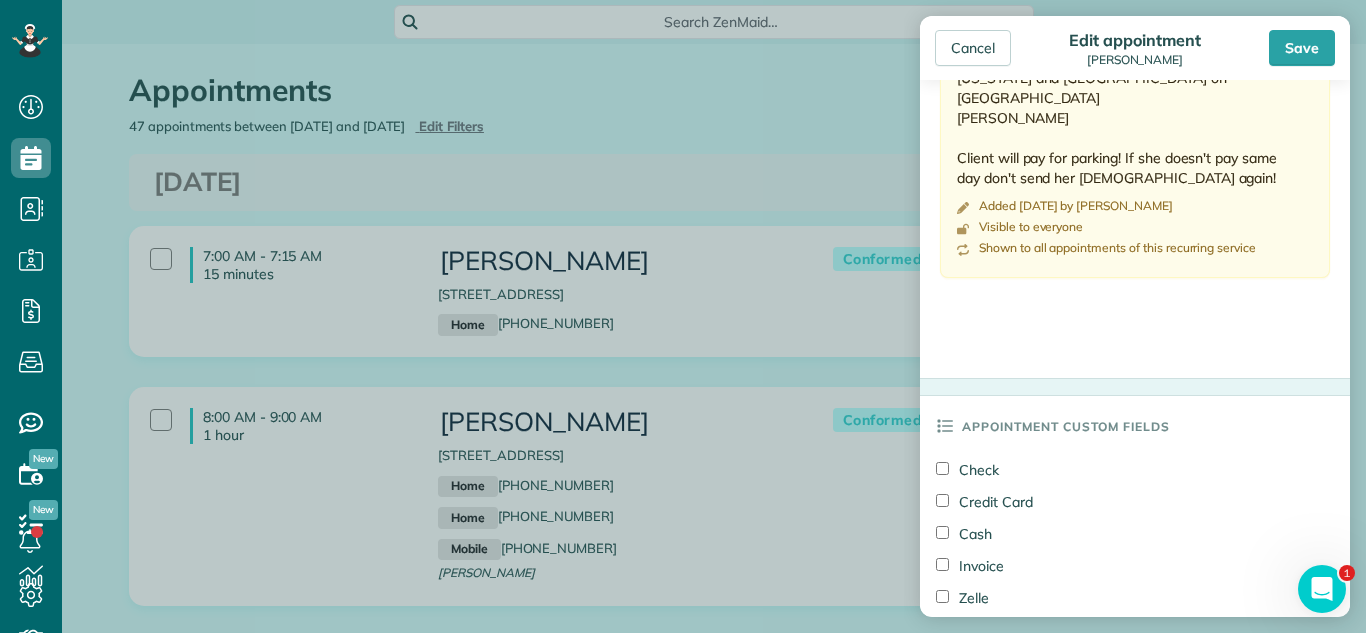 scroll, scrollTop: 1073, scrollLeft: 0, axis: vertical 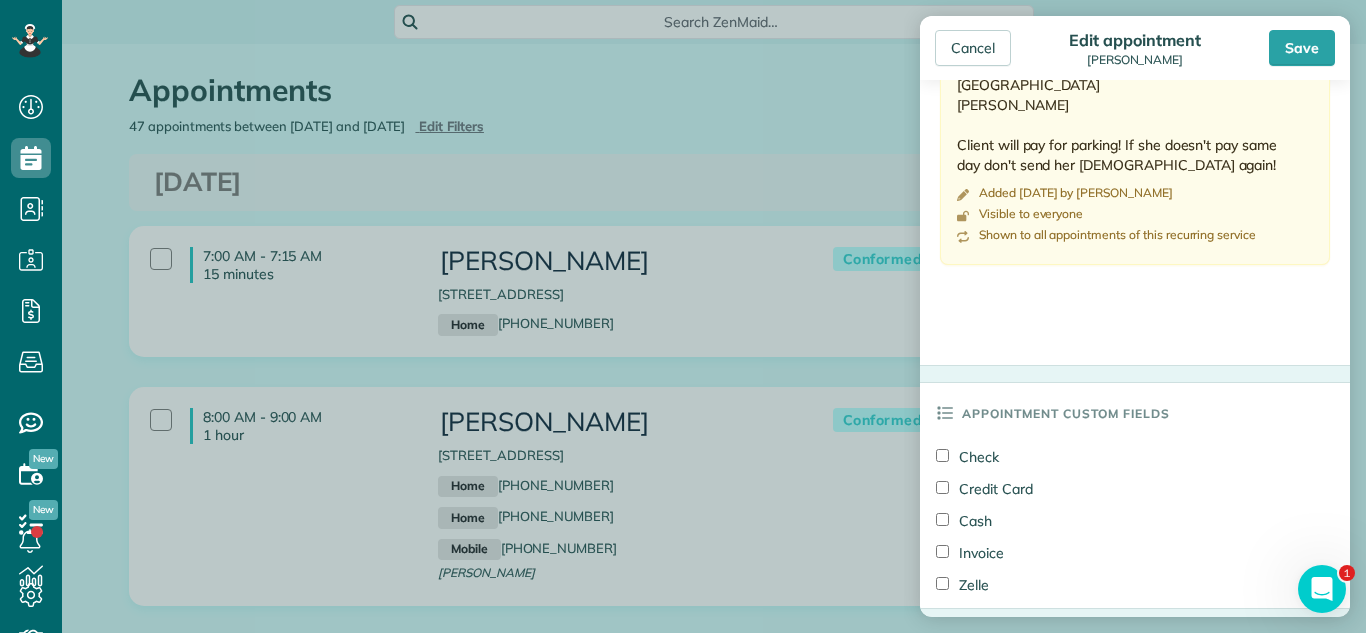 click on "Check" at bounding box center (967, 457) 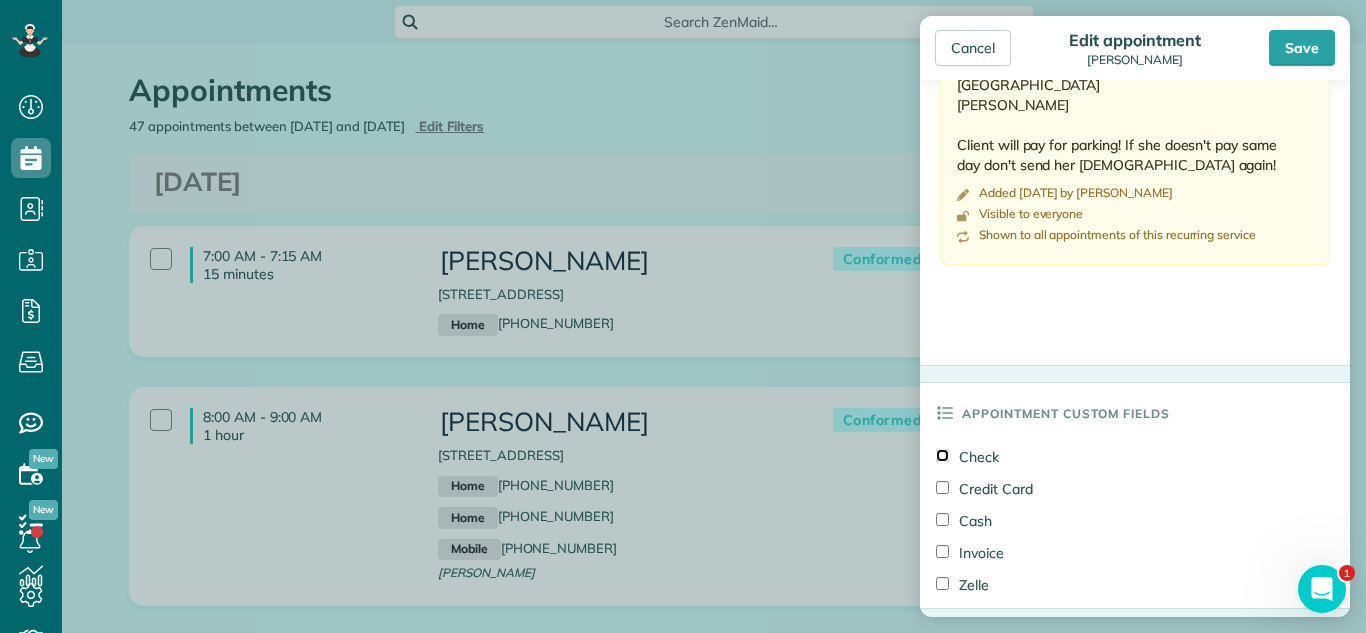 scroll, scrollTop: 1798, scrollLeft: 0, axis: vertical 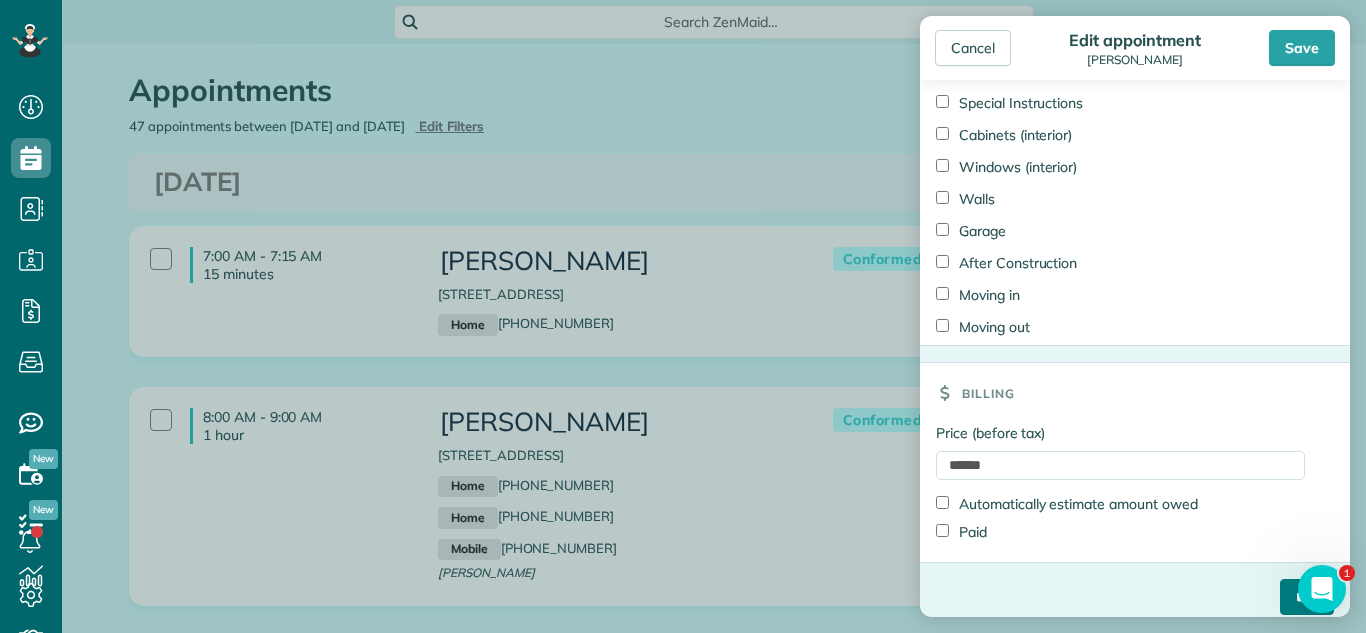 click on "****" at bounding box center (1307, 597) 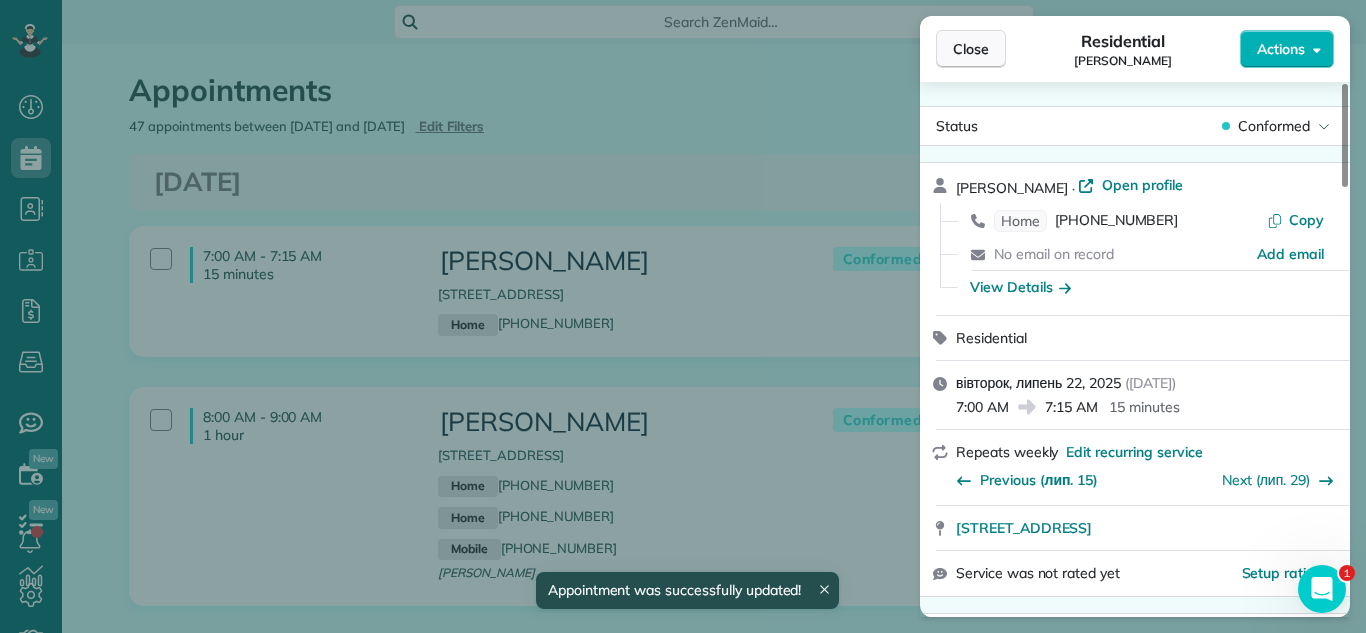 click on "Close" at bounding box center (971, 49) 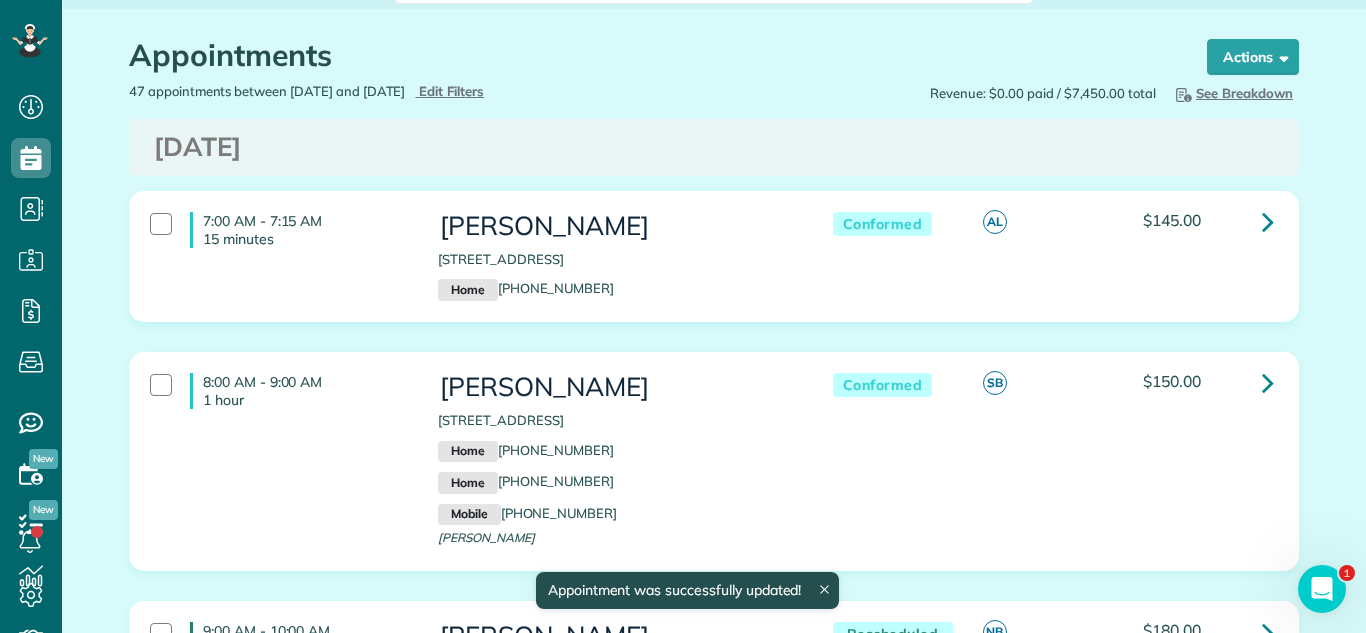 scroll, scrollTop: 49, scrollLeft: 0, axis: vertical 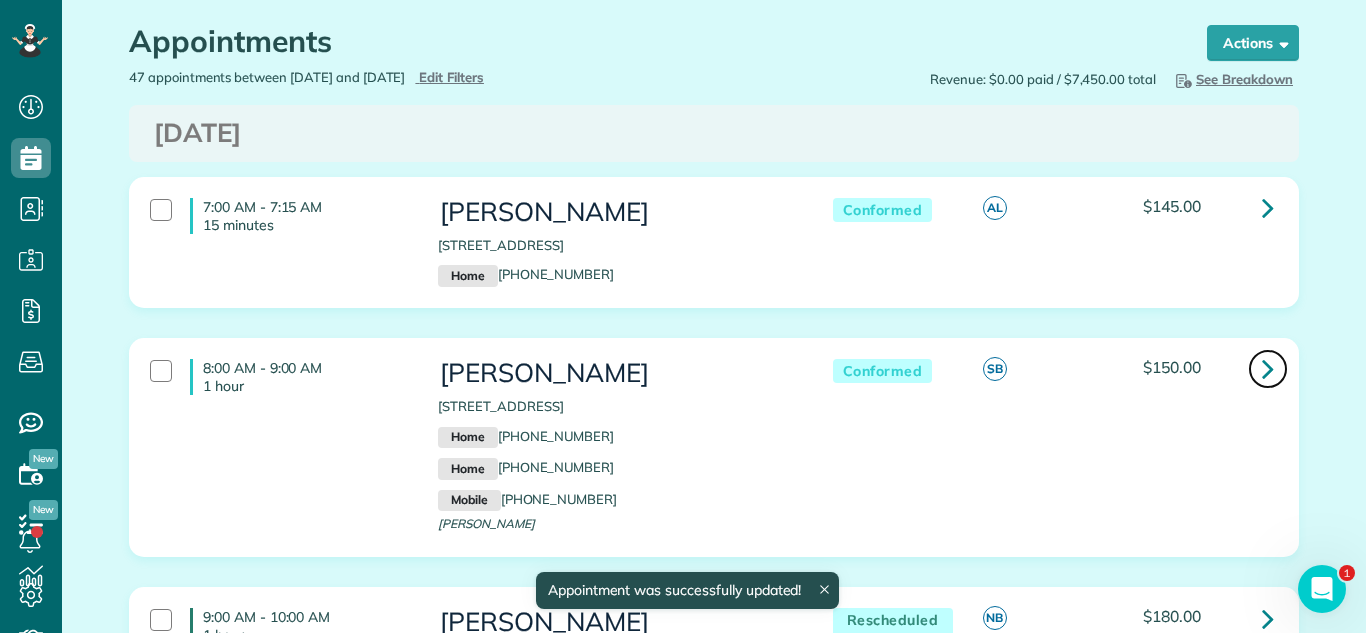 click at bounding box center [1268, 368] 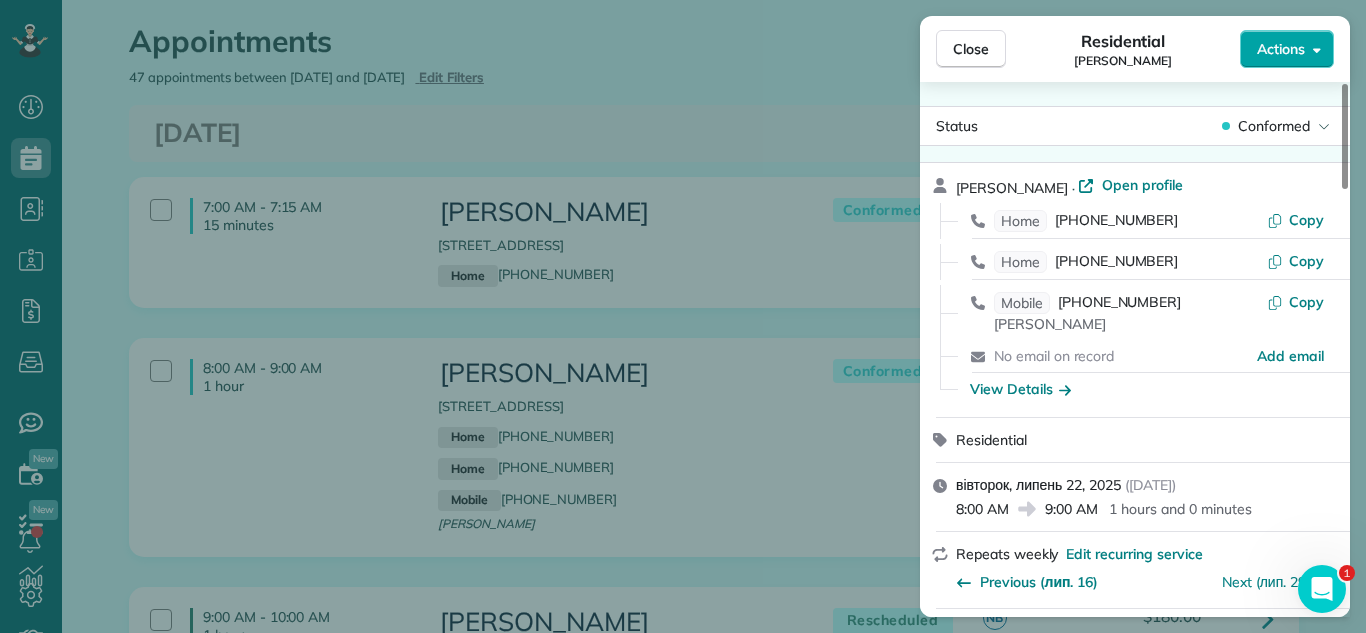 click on "Actions" at bounding box center (1281, 49) 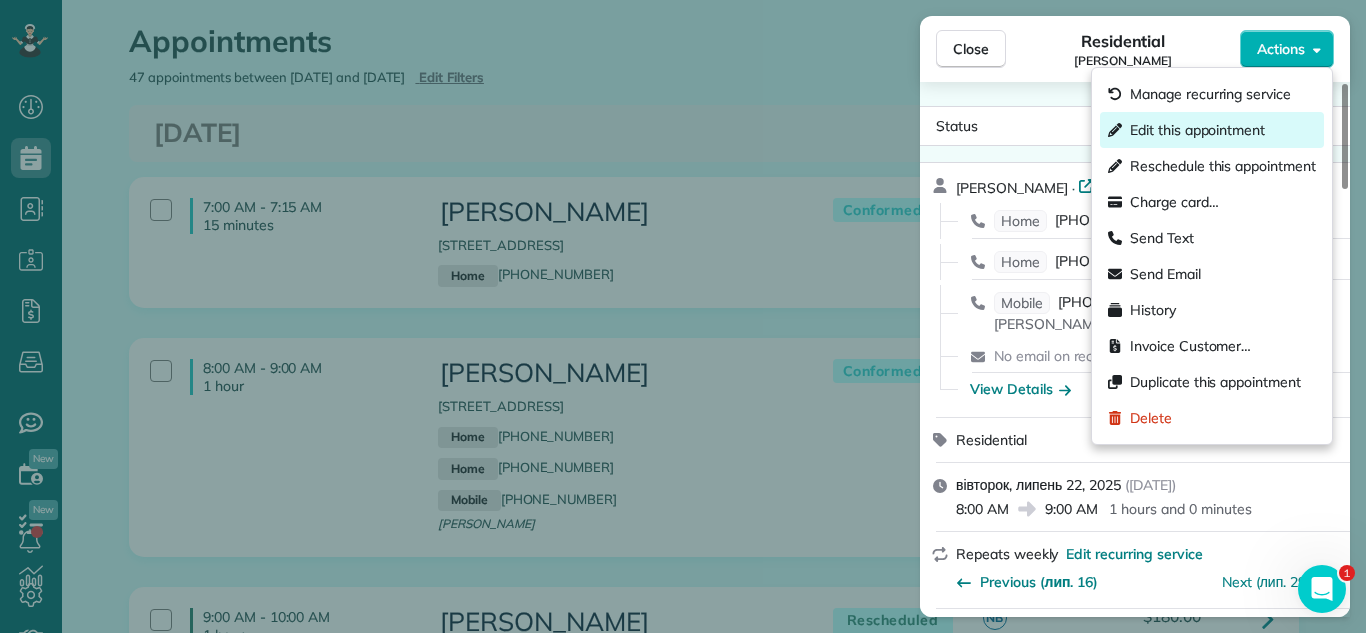 click on "Edit this appointment" at bounding box center (1197, 130) 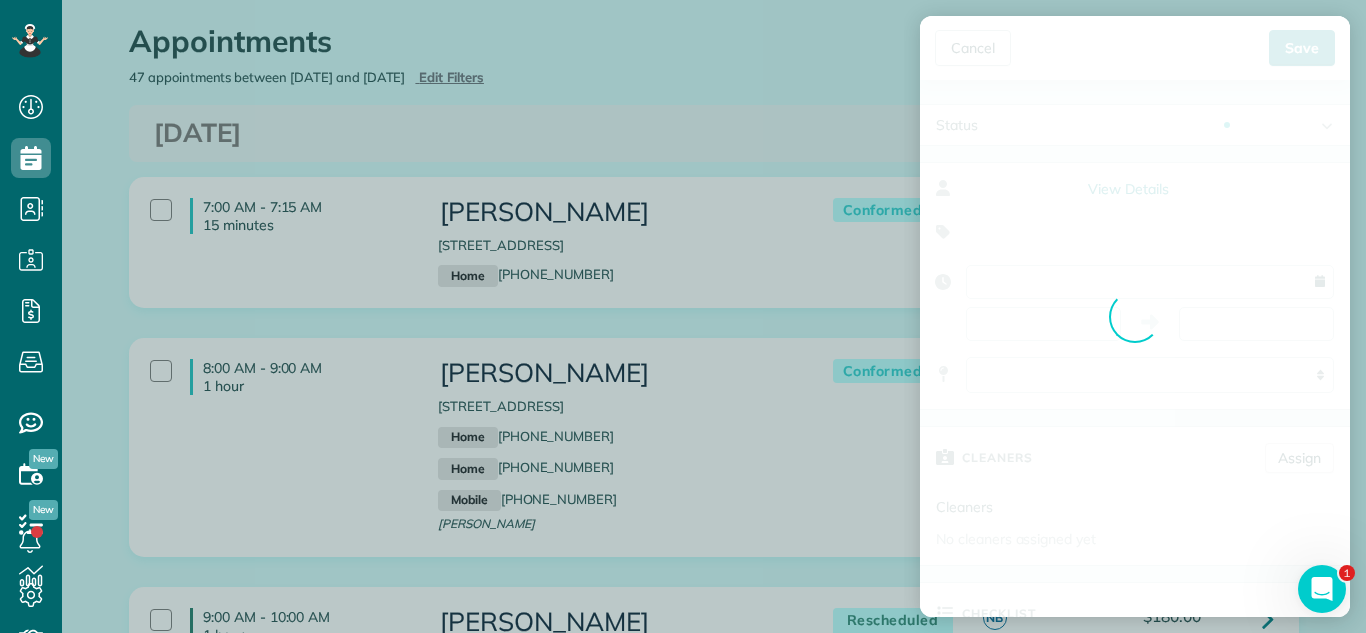 type on "**********" 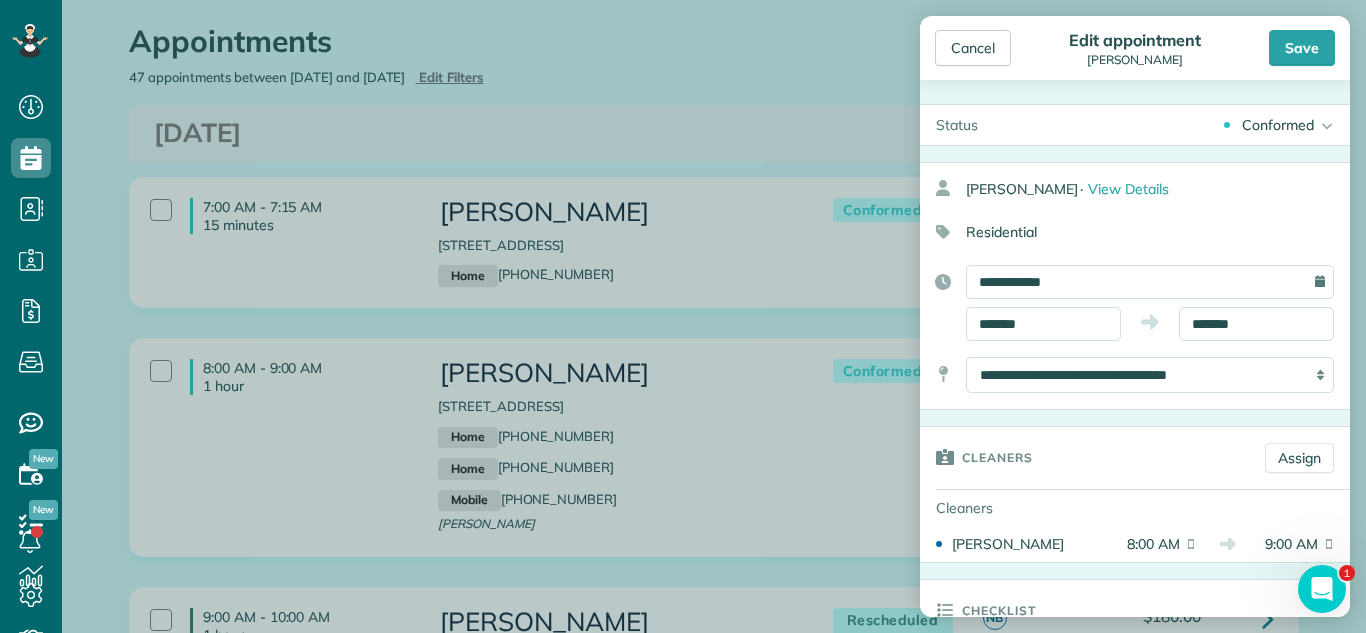 click on "Conformed
Active
Conformed
Cancelled
Done
Booked one day before" at bounding box center [1172, 125] 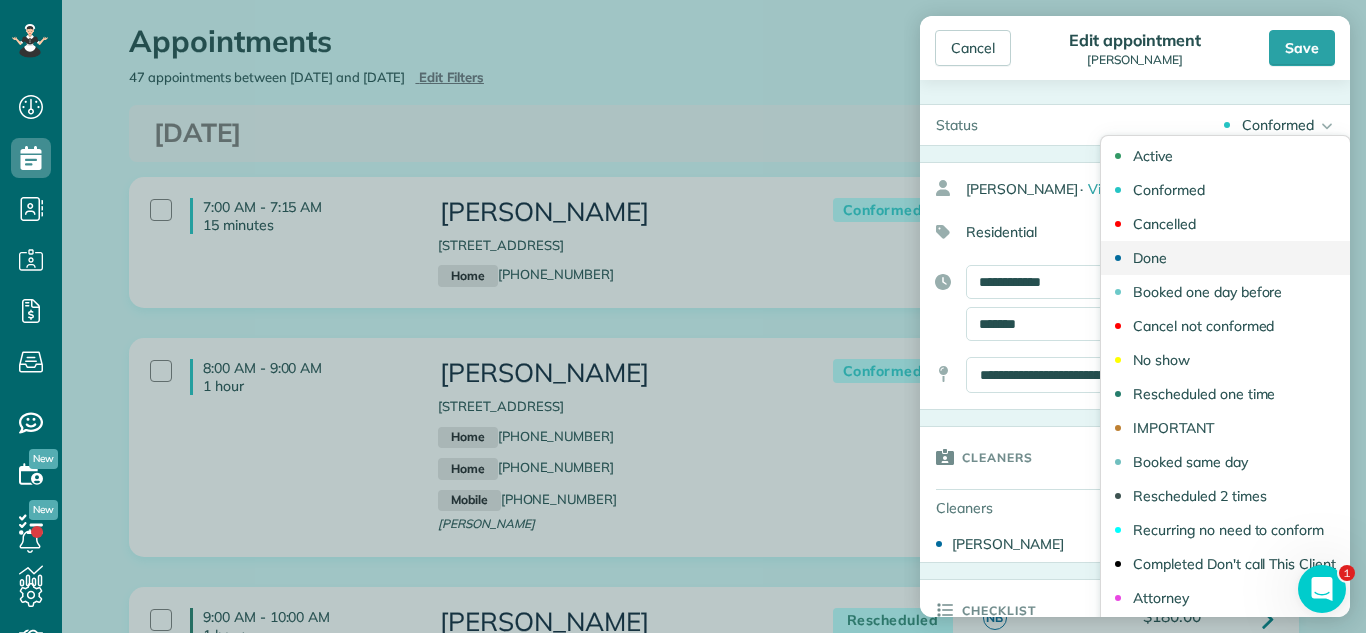 click on "Done" at bounding box center [1225, 258] 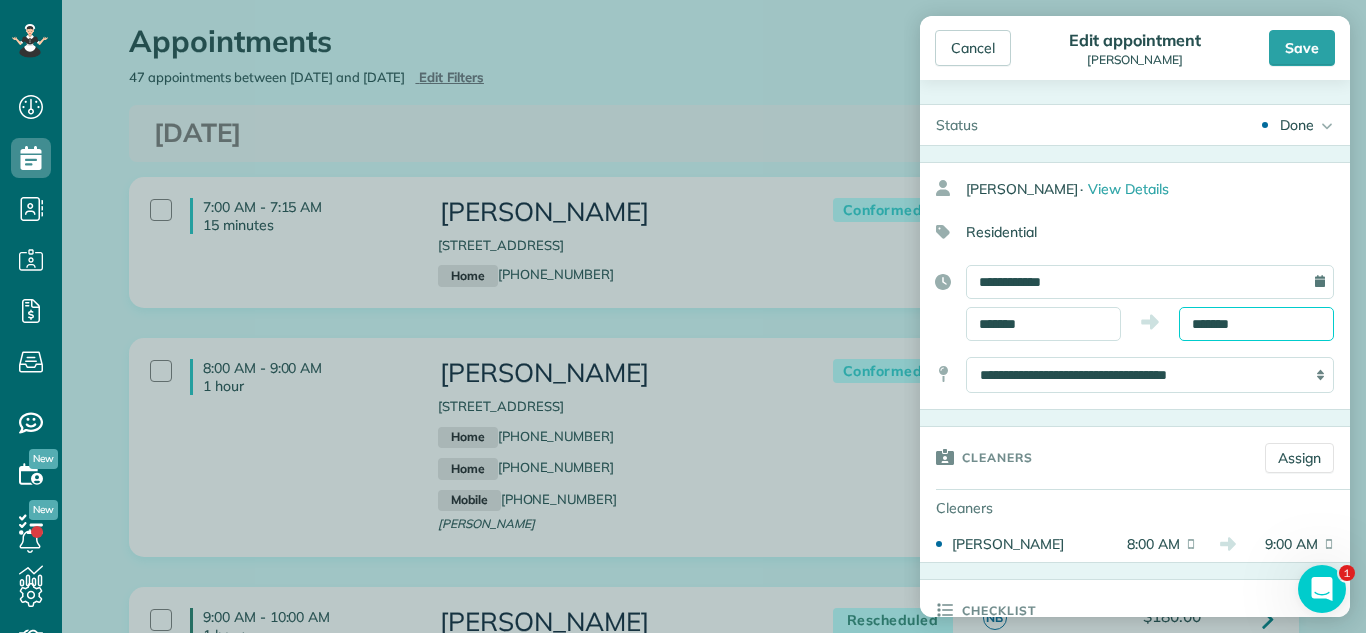 click on "*******" at bounding box center [1256, 324] 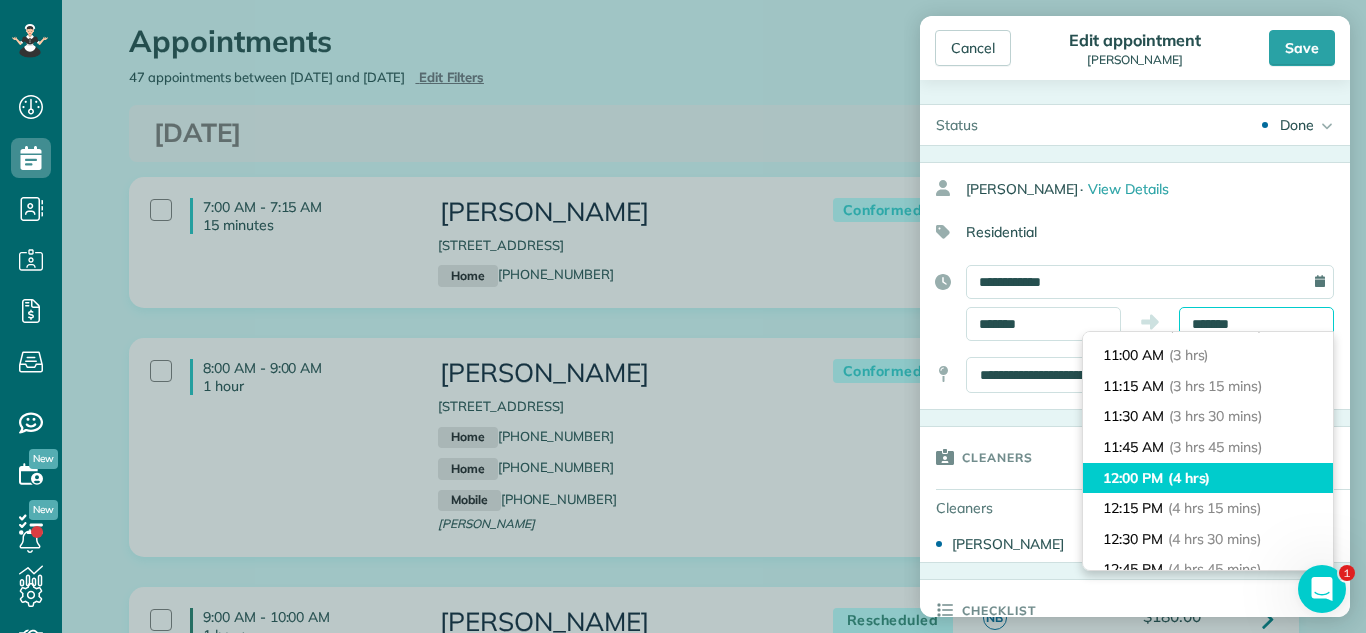 scroll, scrollTop: 365, scrollLeft: 0, axis: vertical 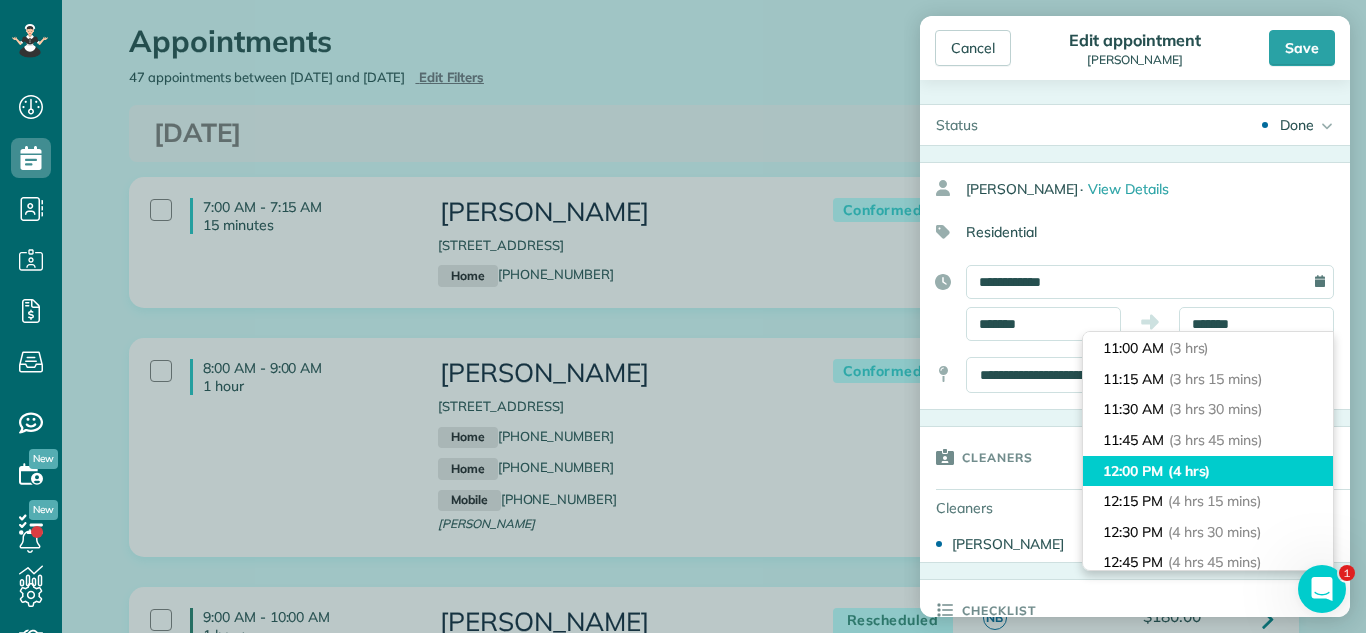 type on "********" 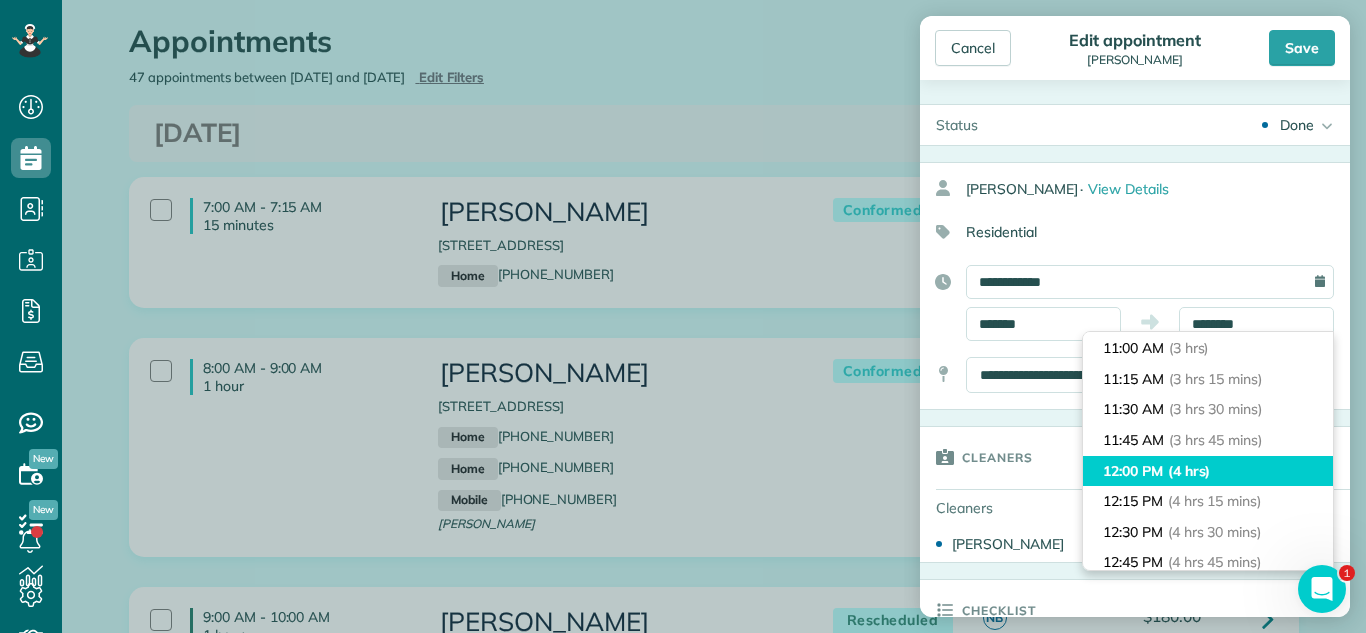 click on "12:00 PM  (4 hrs)" at bounding box center (1208, 471) 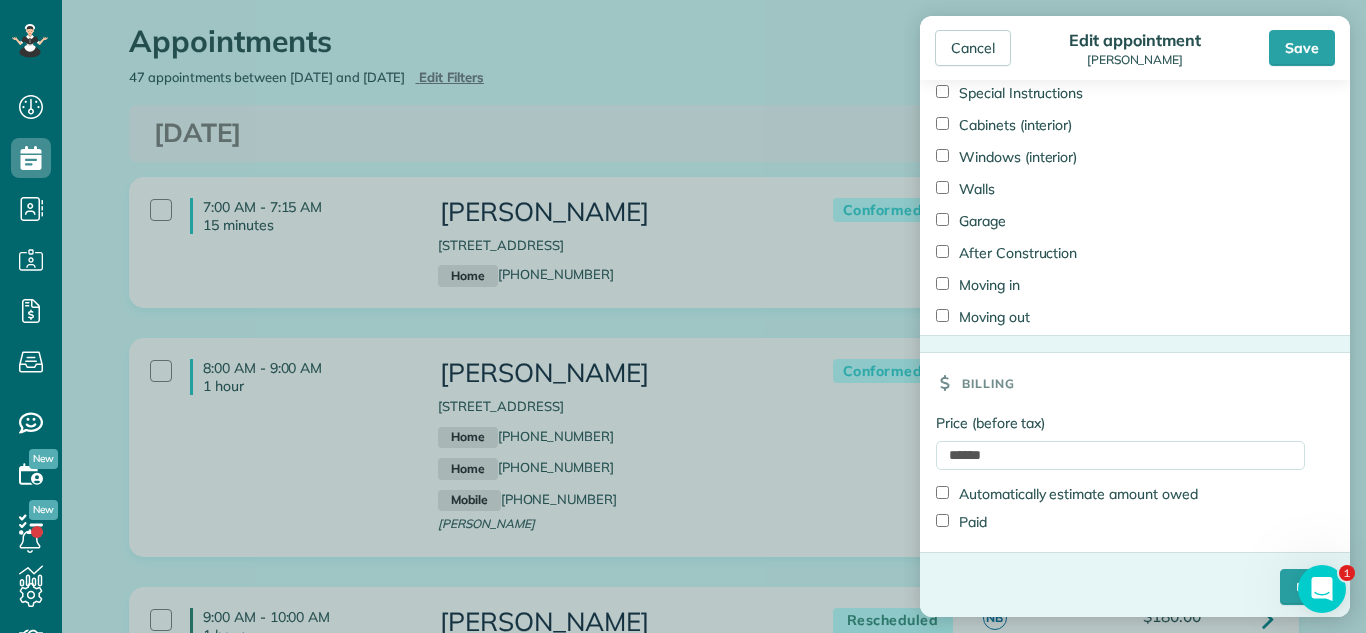 scroll, scrollTop: 1638, scrollLeft: 0, axis: vertical 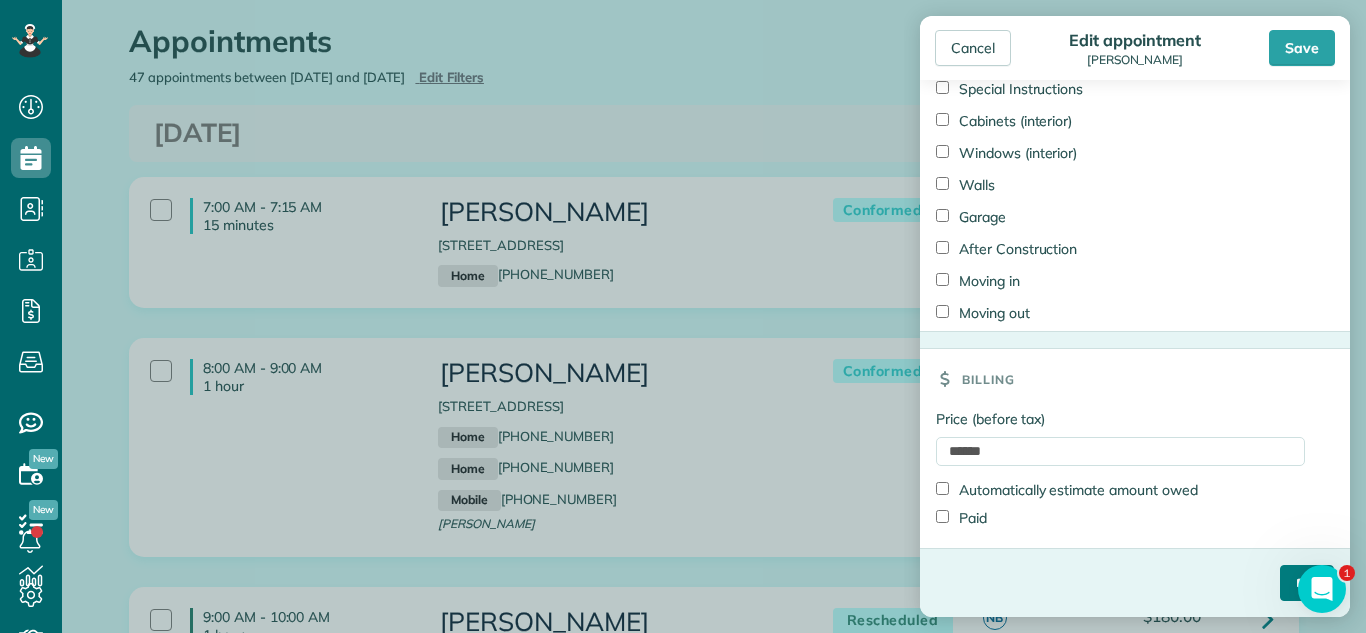 click on "****" at bounding box center (1307, 583) 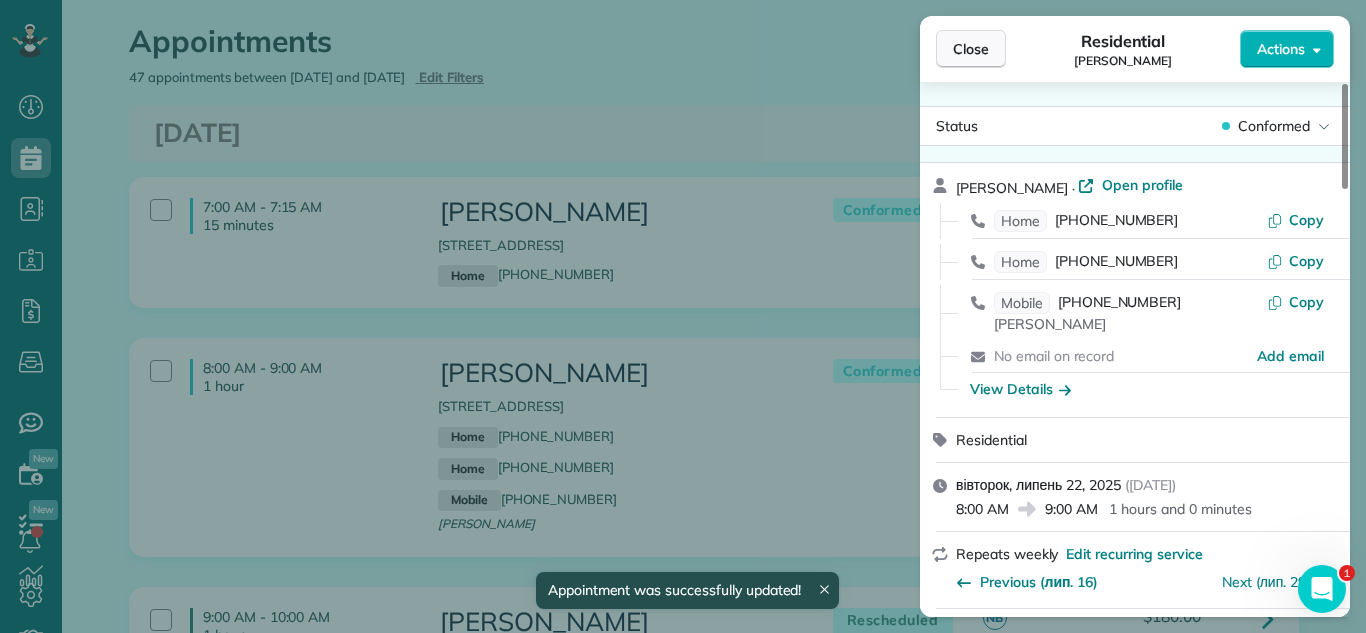 click on "Close" at bounding box center [971, 49] 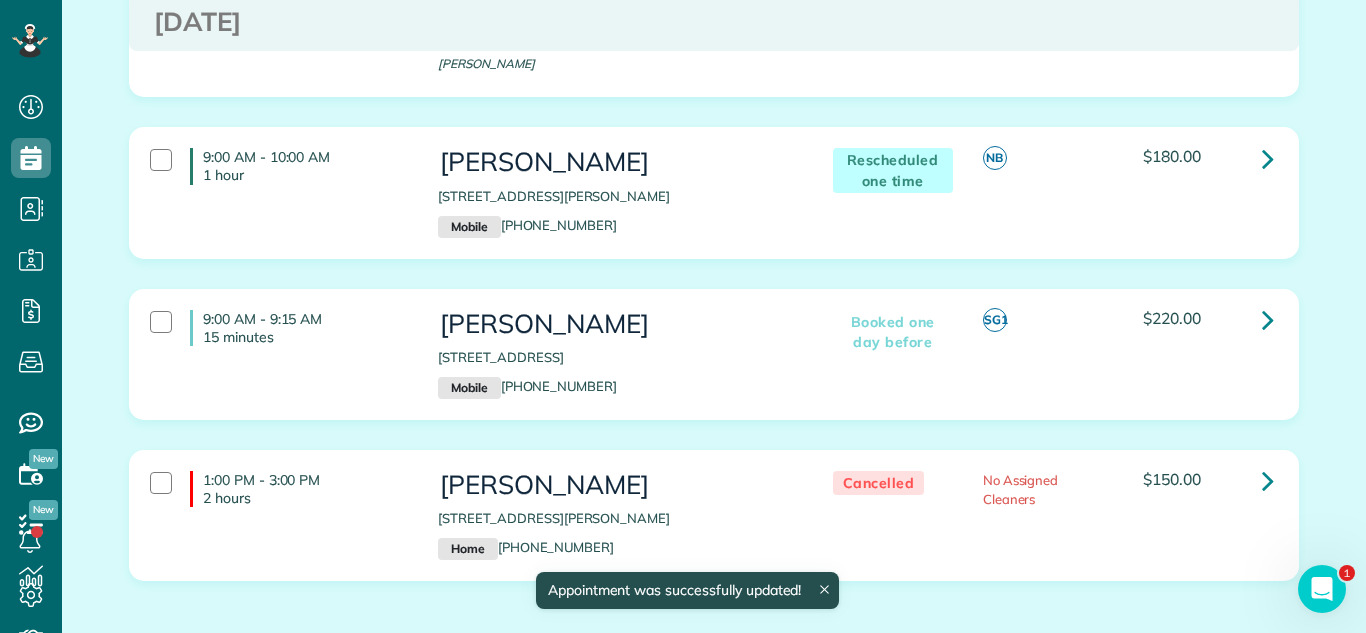 scroll, scrollTop: 528, scrollLeft: 0, axis: vertical 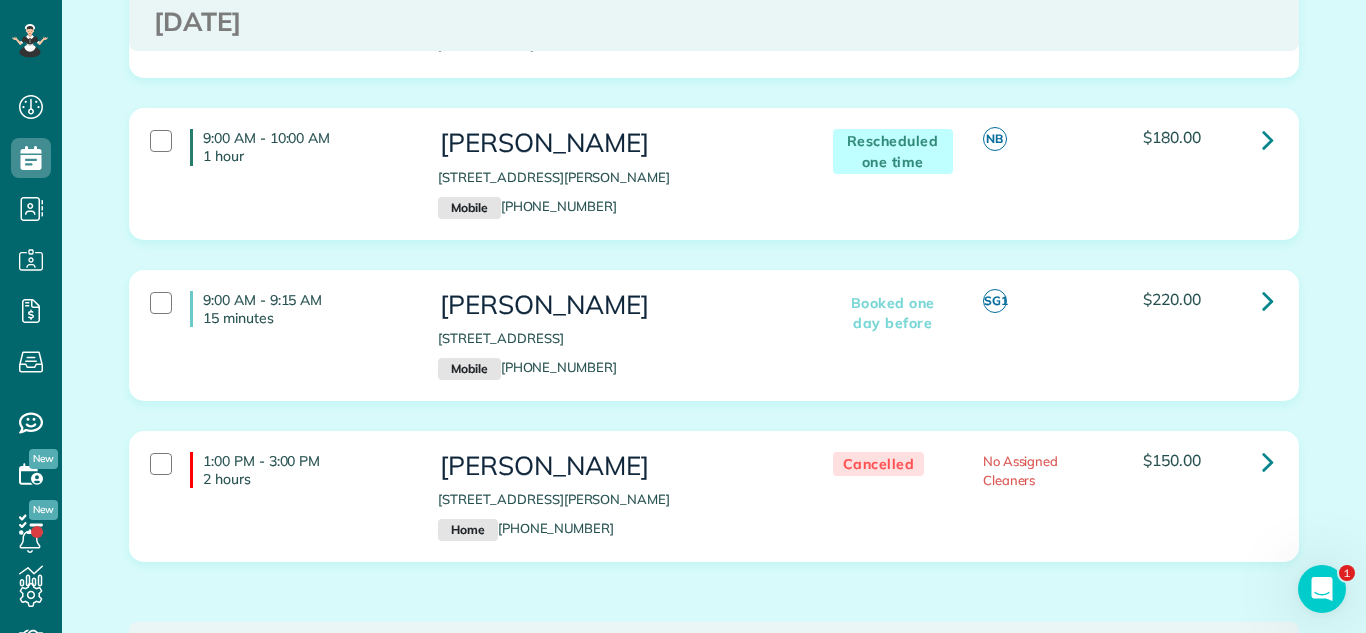 click on "9:00 AM - 10:00 AM
1 hour
[PERSON_NAME]
[STREET_ADDRESS][PERSON_NAME]
Mobile
[PHONE_NUMBER]
Rescheduled one time
NB
$180.00" at bounding box center (714, 188) 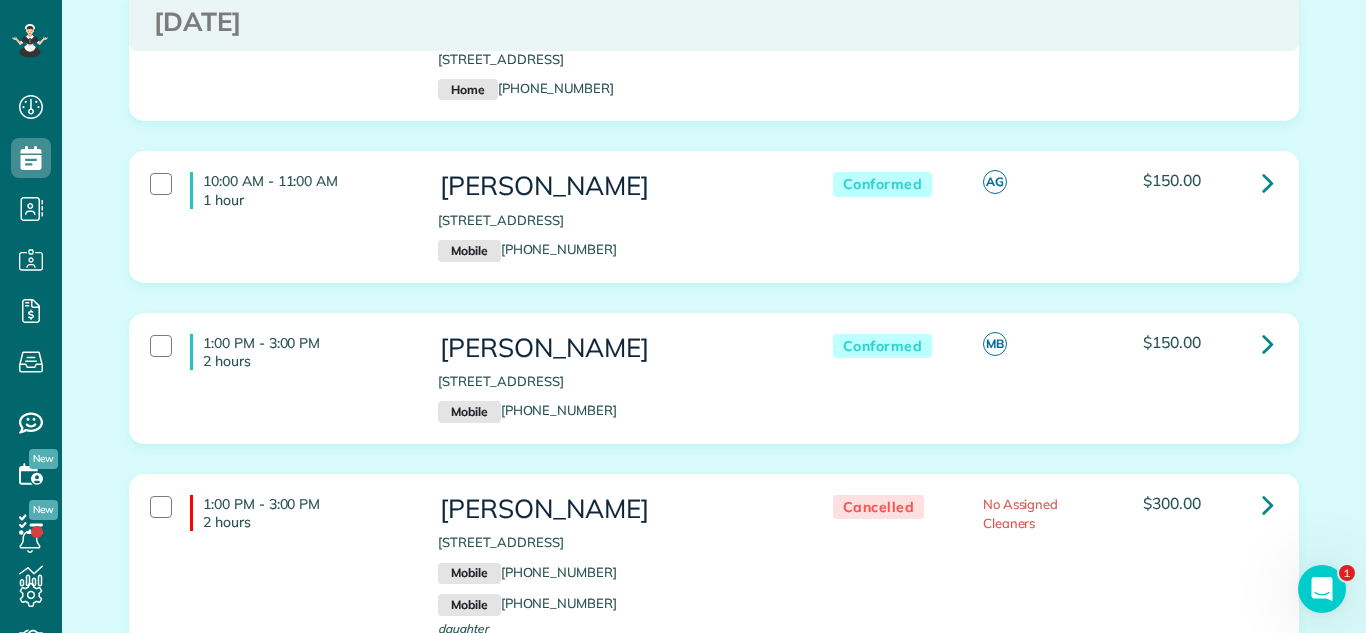 scroll, scrollTop: 2107, scrollLeft: 0, axis: vertical 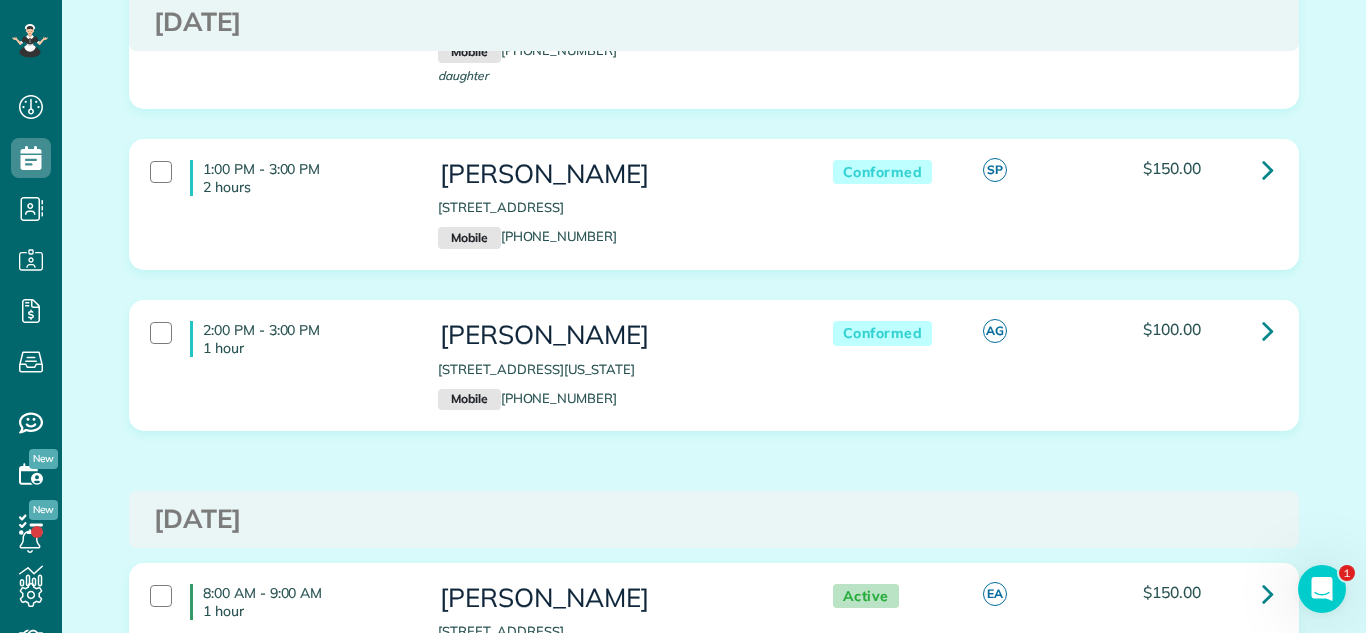 click on "2:00 PM -  3:00 PM
1 hour
[PERSON_NAME]
[STREET_ADDRESS][US_STATE]
Mobile
[PHONE_NUMBER]
Conformed
AG
$100.00" at bounding box center (711, 365) 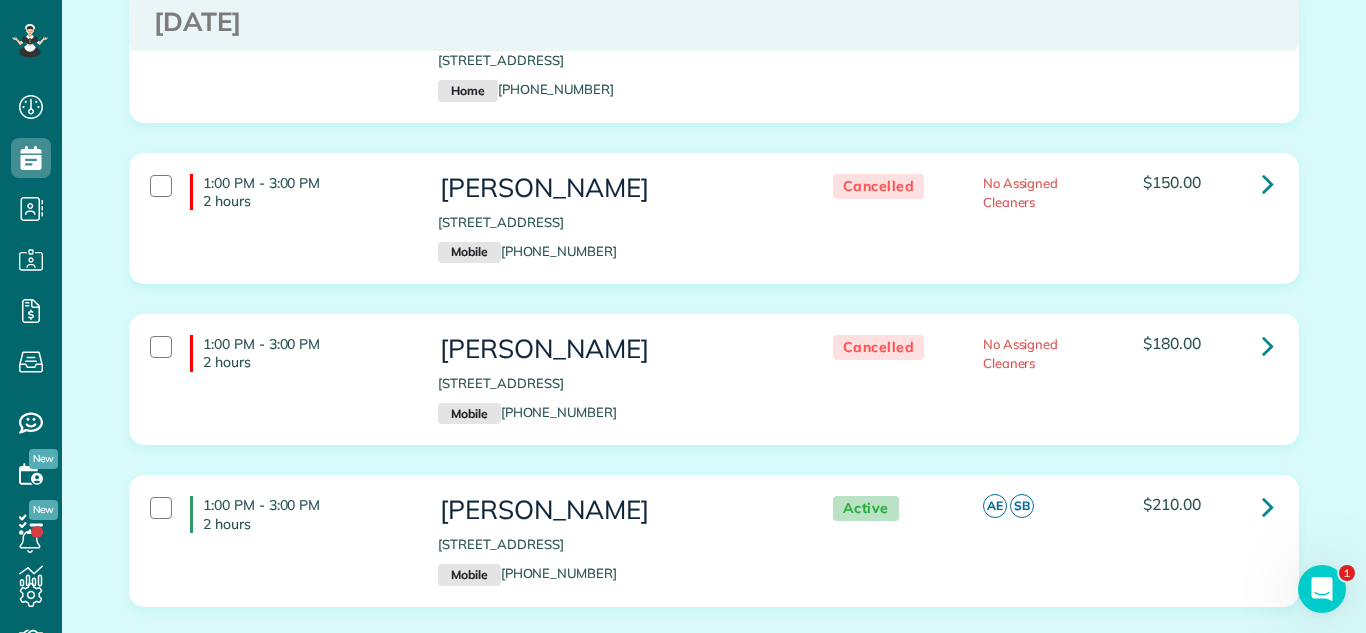 scroll, scrollTop: 3644, scrollLeft: 0, axis: vertical 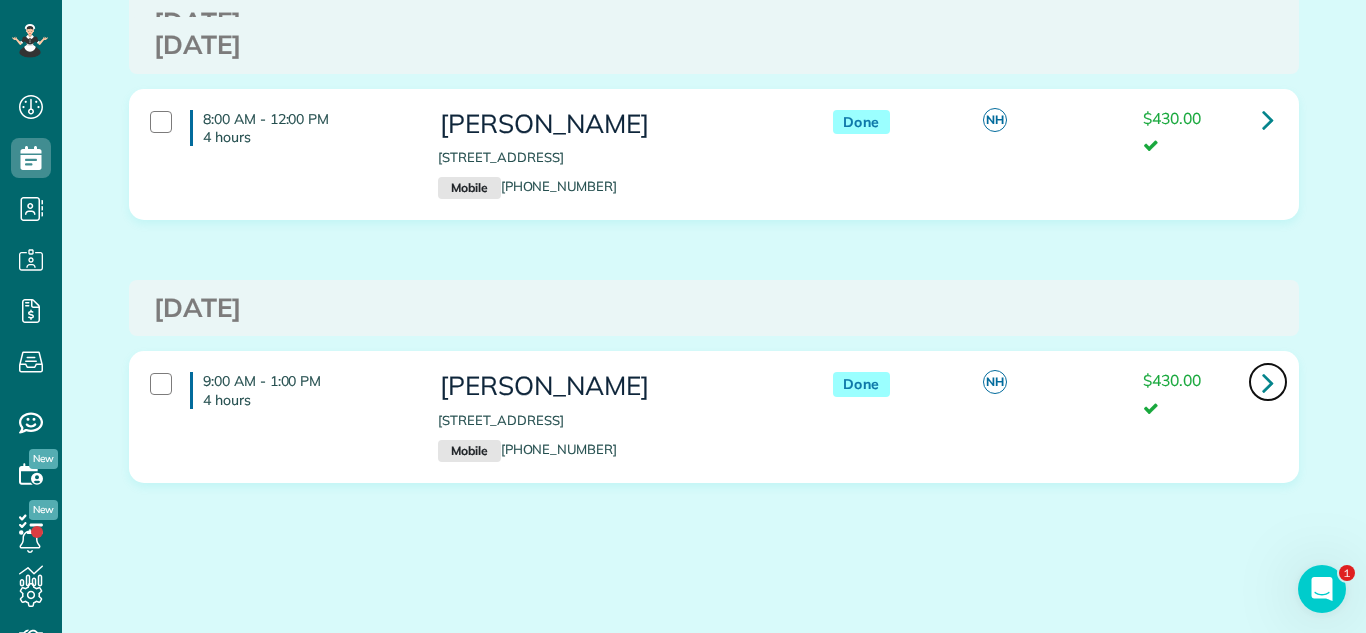 click at bounding box center [1268, 382] 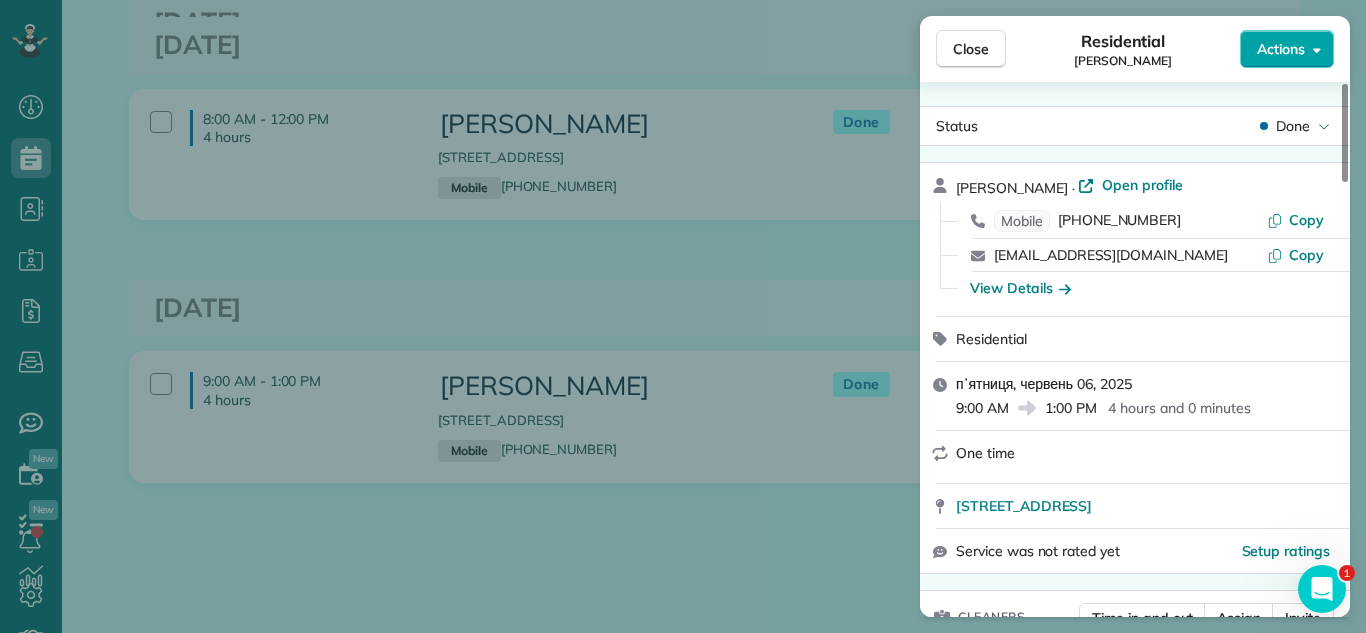click on "Actions" at bounding box center (1287, 49) 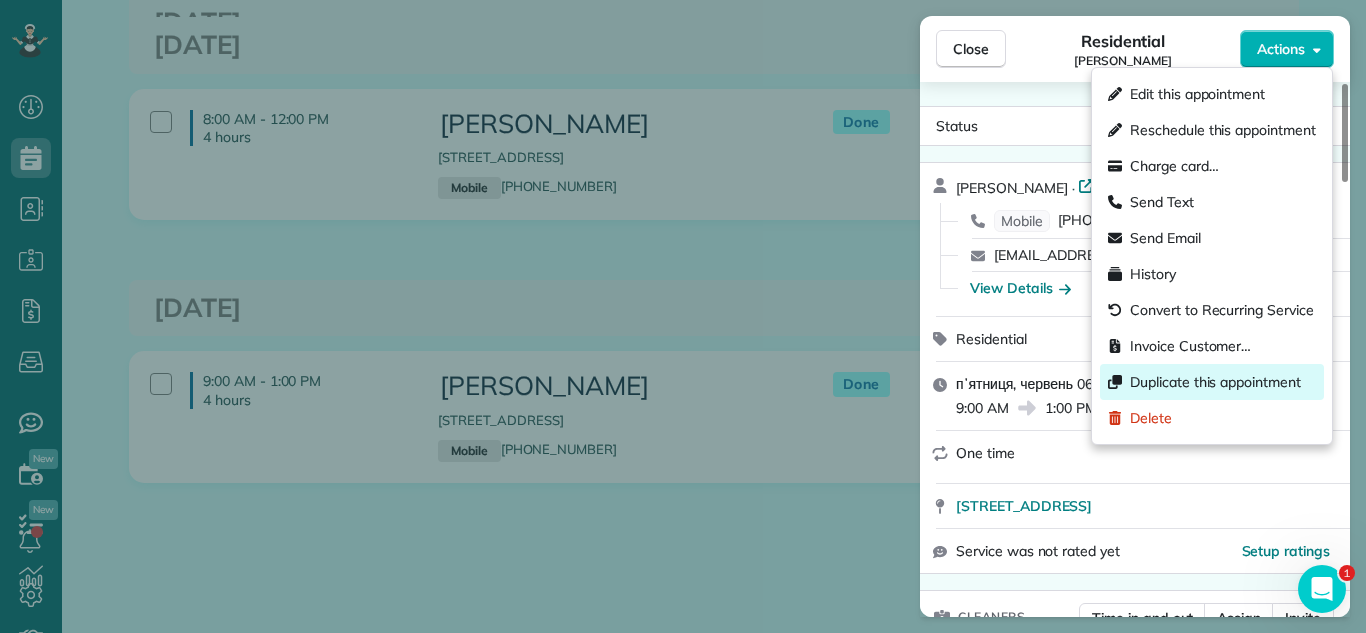 click on "Duplicate this appointment" at bounding box center (1215, 382) 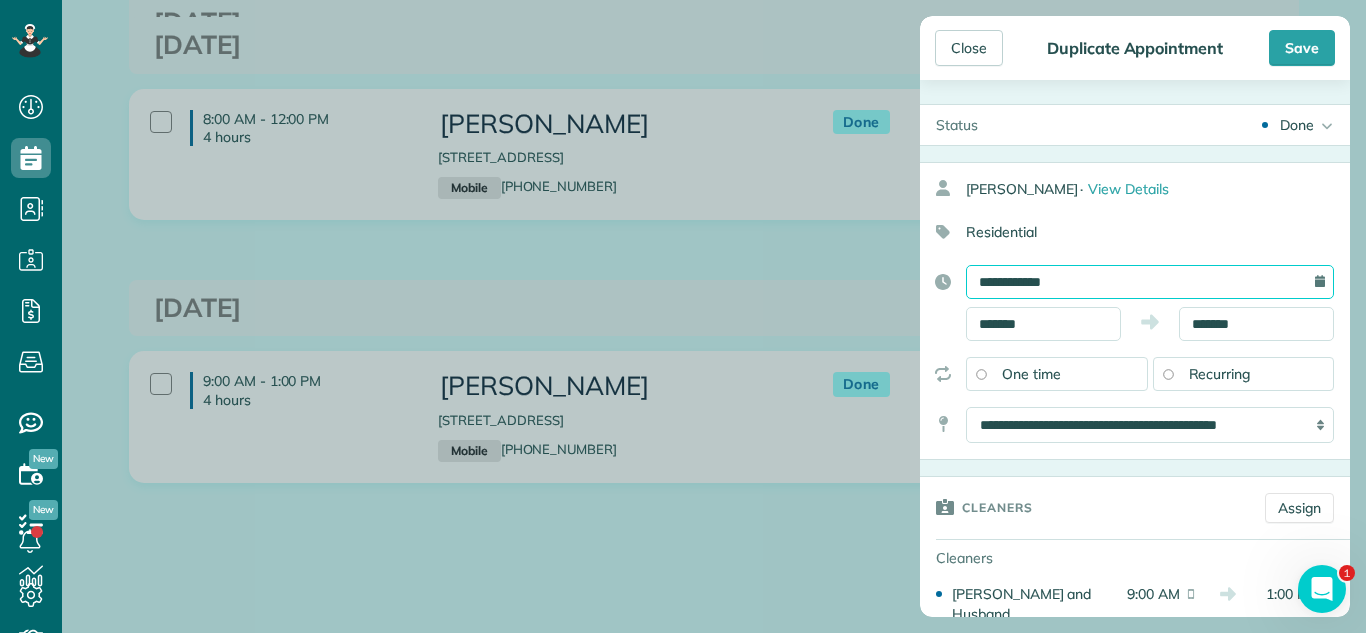 click on "**********" at bounding box center [1150, 282] 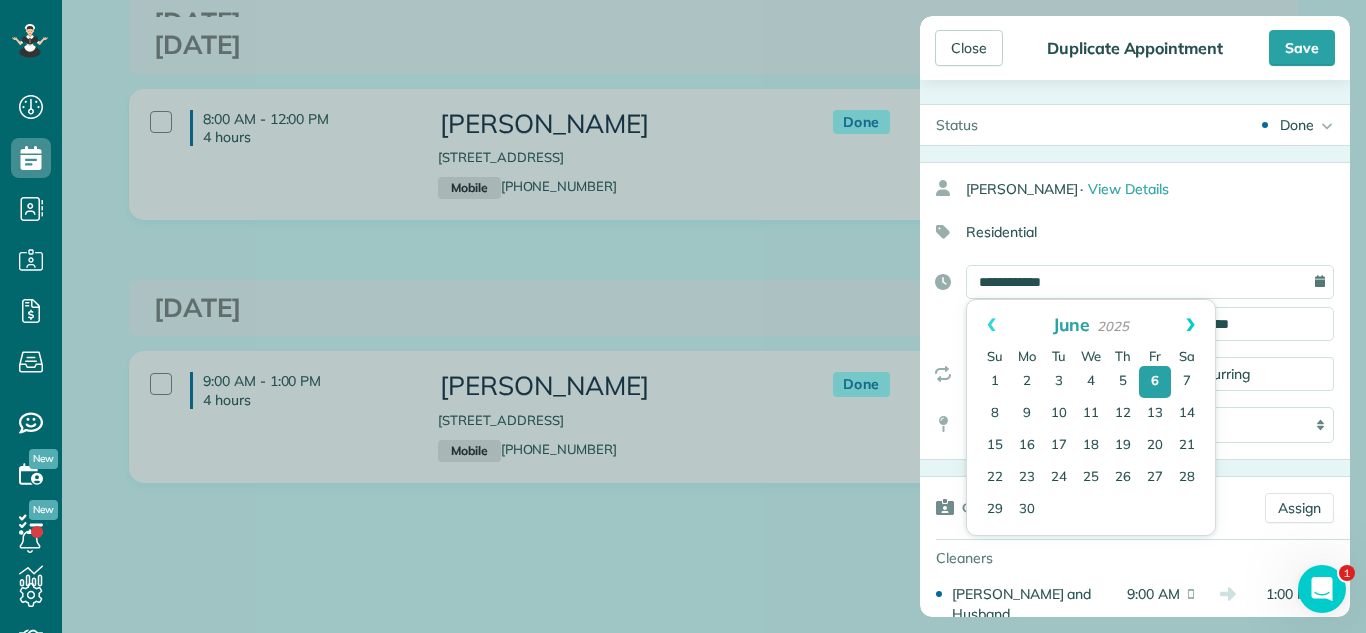 click on "Next" at bounding box center [1190, 325] 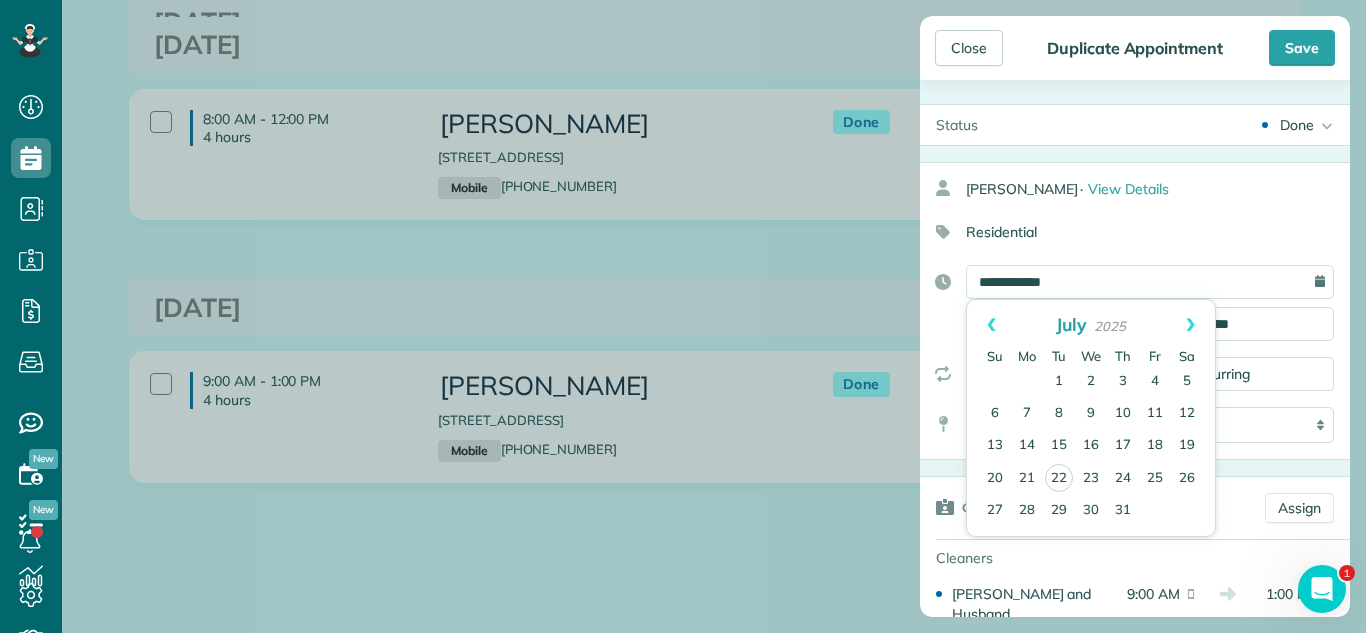 click on "Next" at bounding box center (1190, 325) 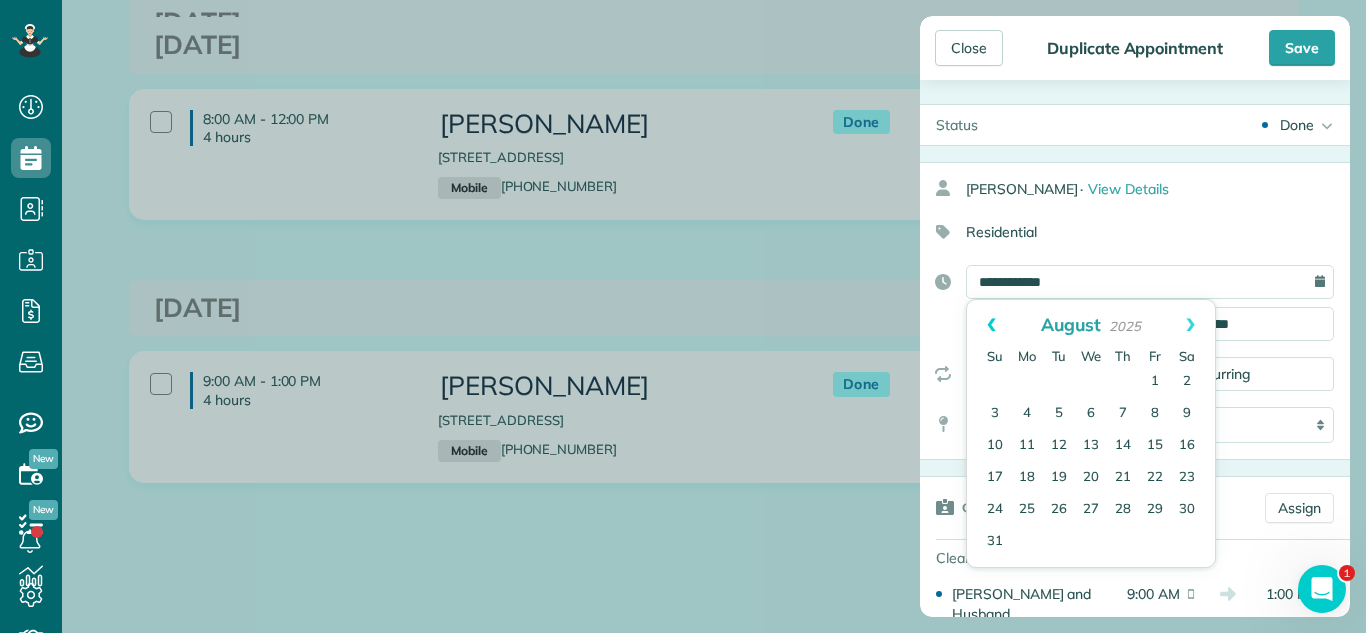 click on "Prev" at bounding box center [991, 325] 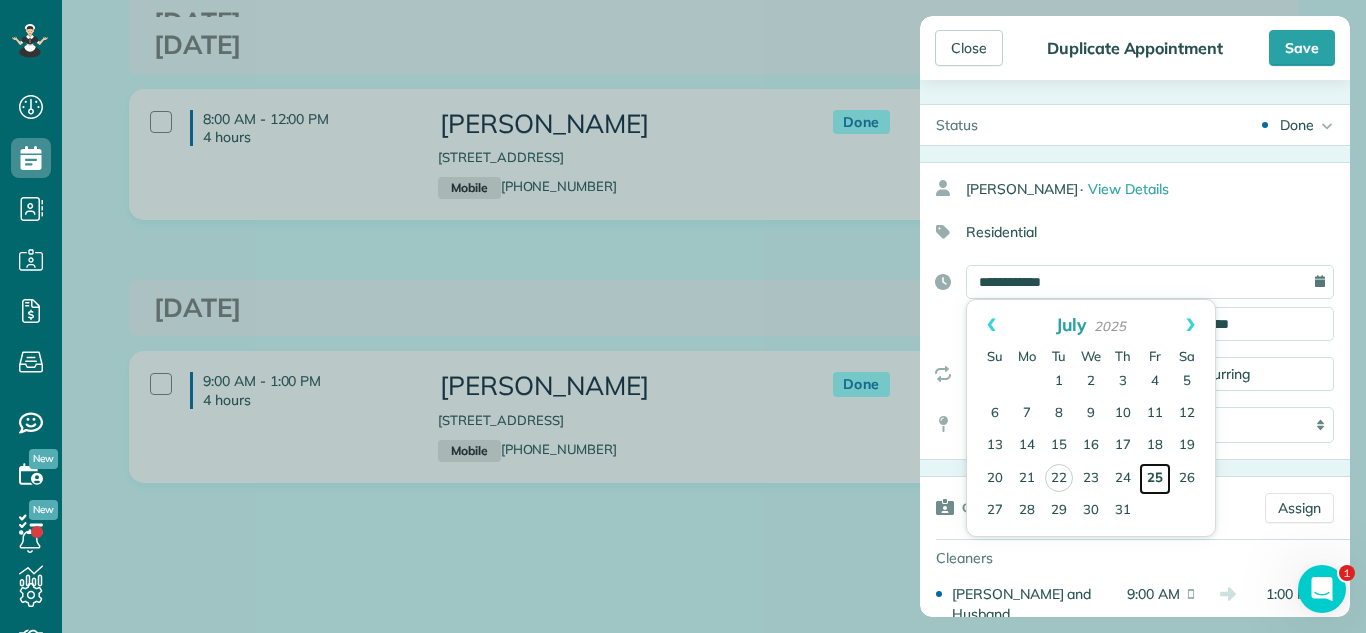 click on "25" at bounding box center (1155, 479) 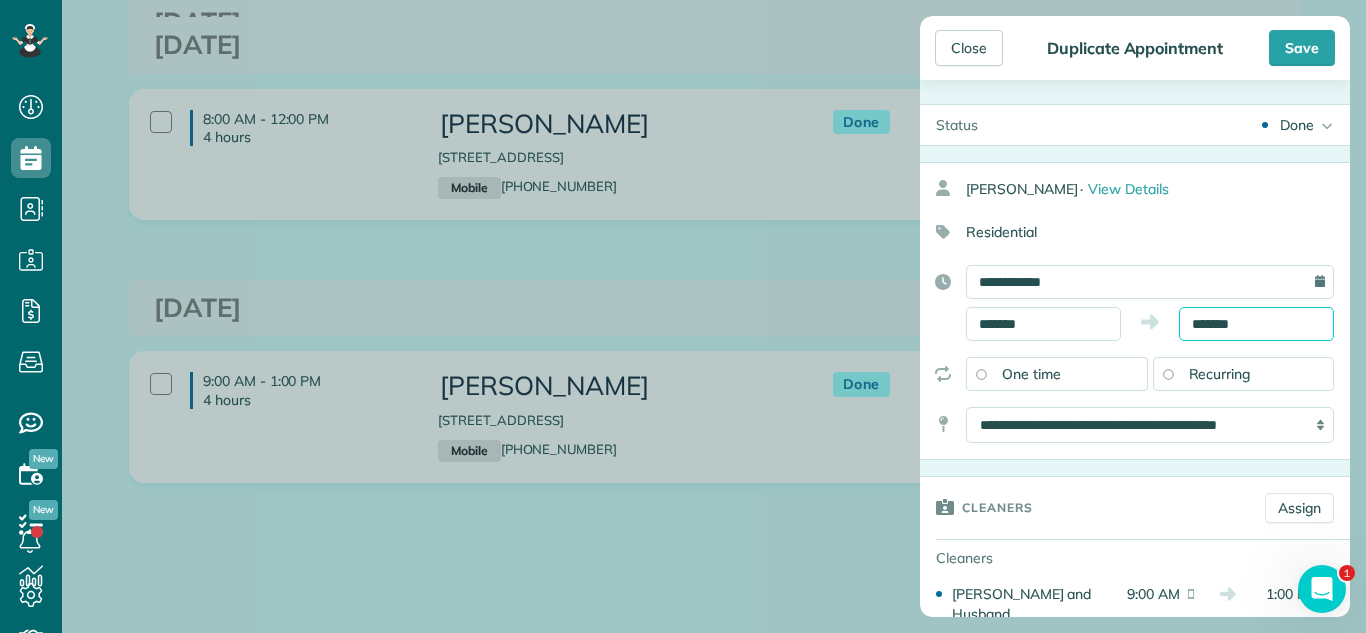 click on "*******" at bounding box center (1256, 324) 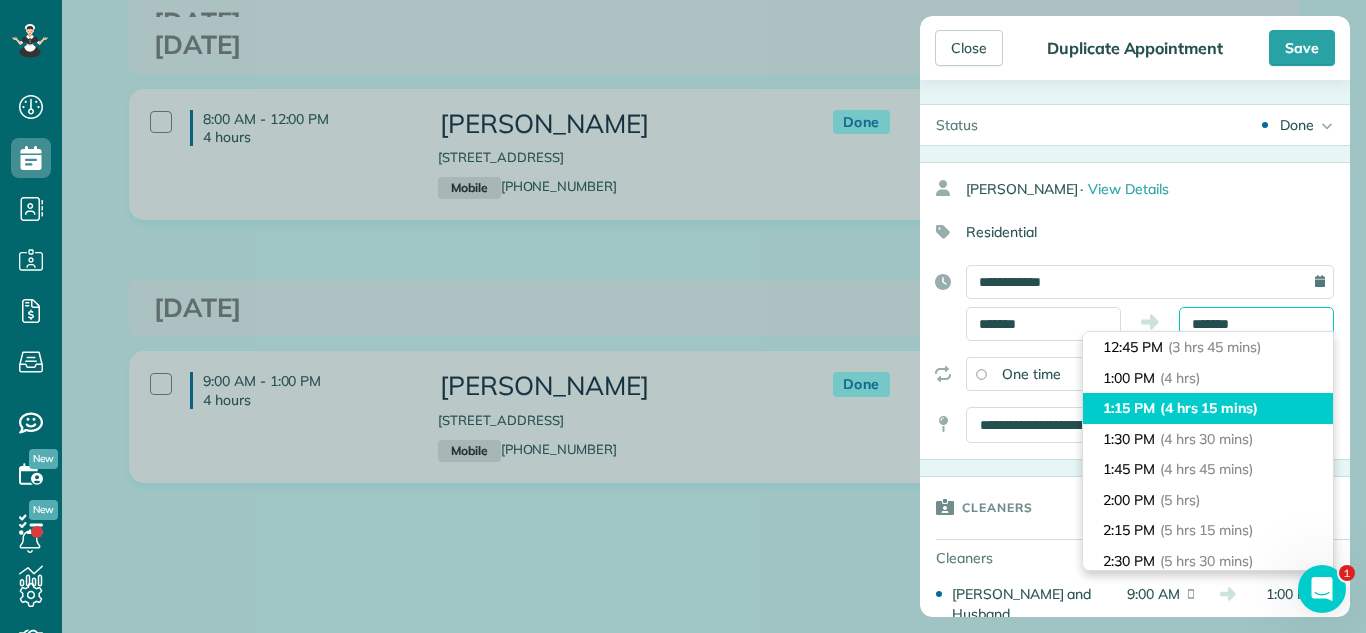 scroll, scrollTop: 0, scrollLeft: 0, axis: both 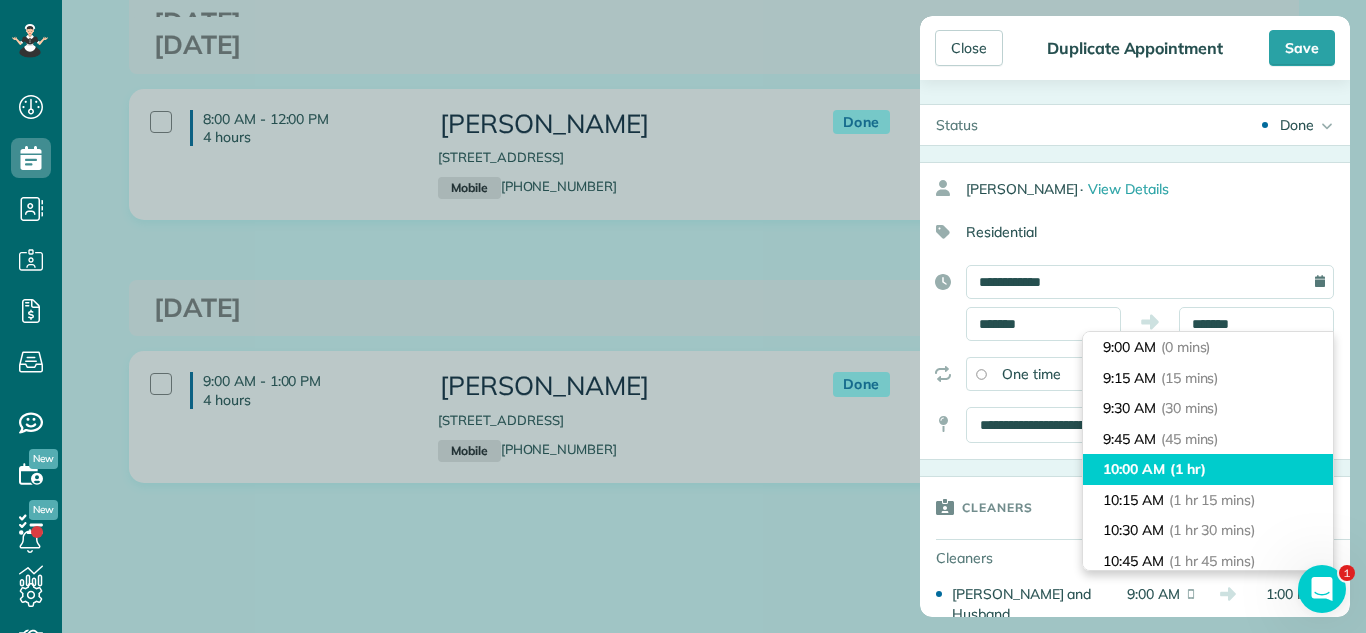 type on "********" 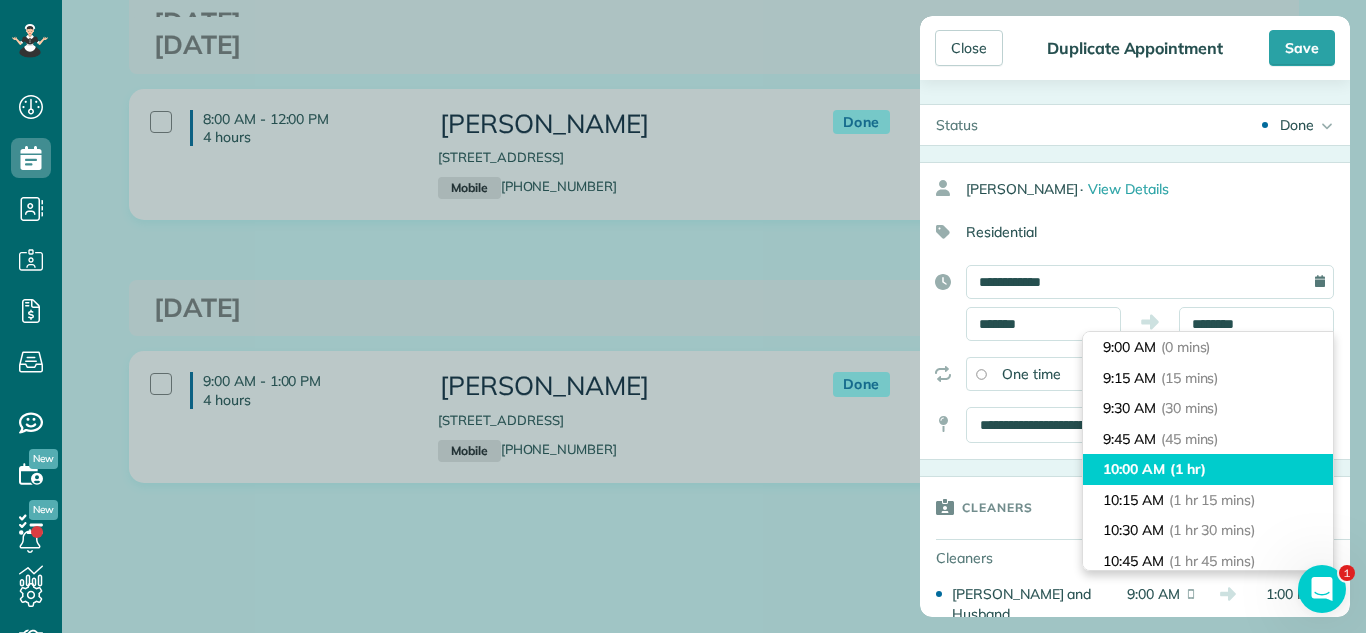 click on "10:00 AM  (1 hr)" at bounding box center (1208, 469) 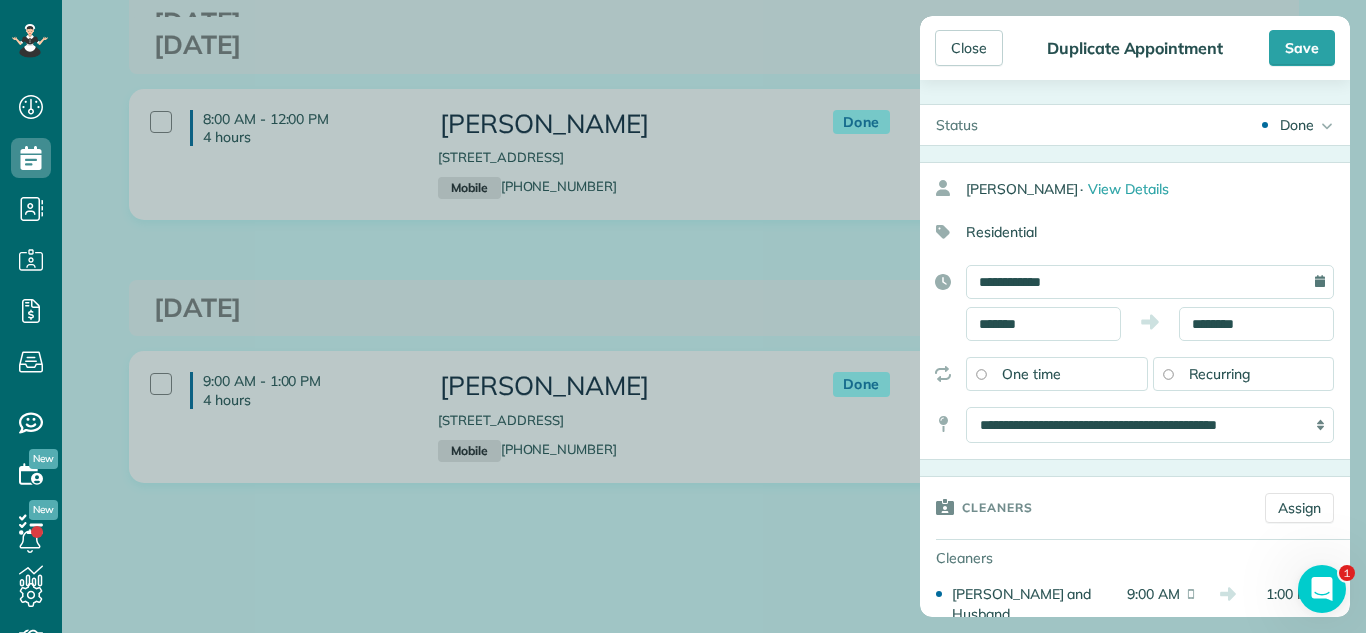 click on "Done" at bounding box center (1297, 125) 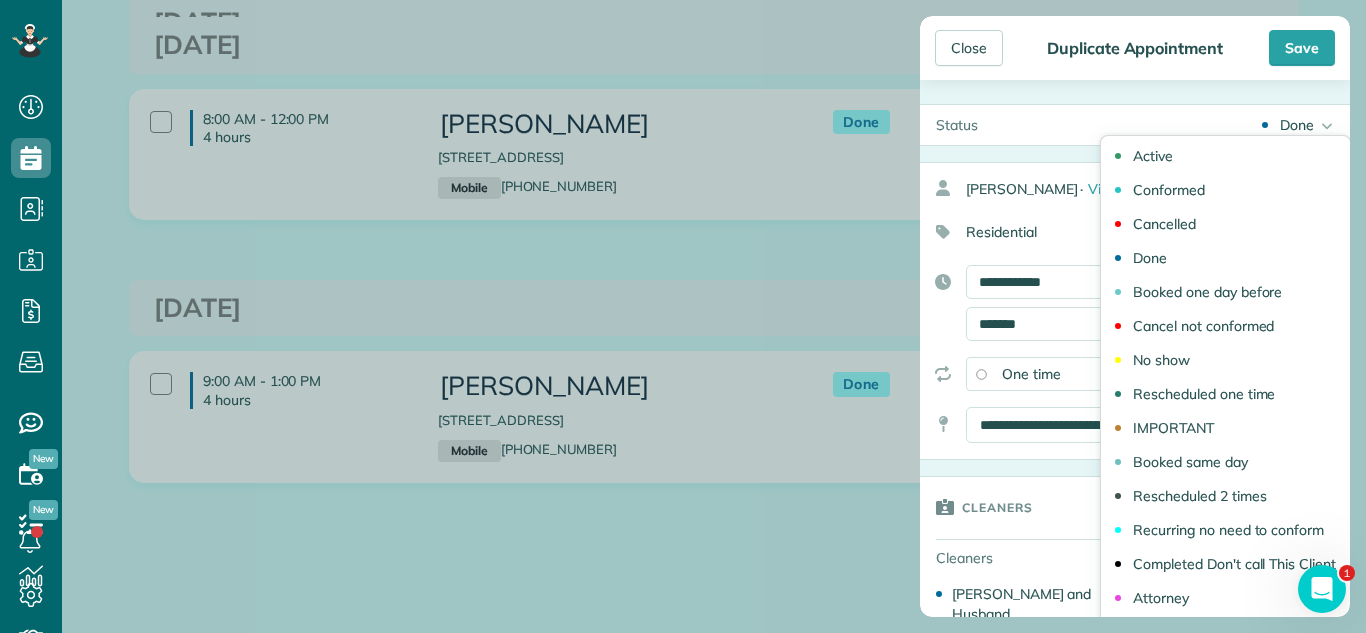 drag, startPoint x: 1201, startPoint y: 158, endPoint x: 1141, endPoint y: 267, distance: 124.42267 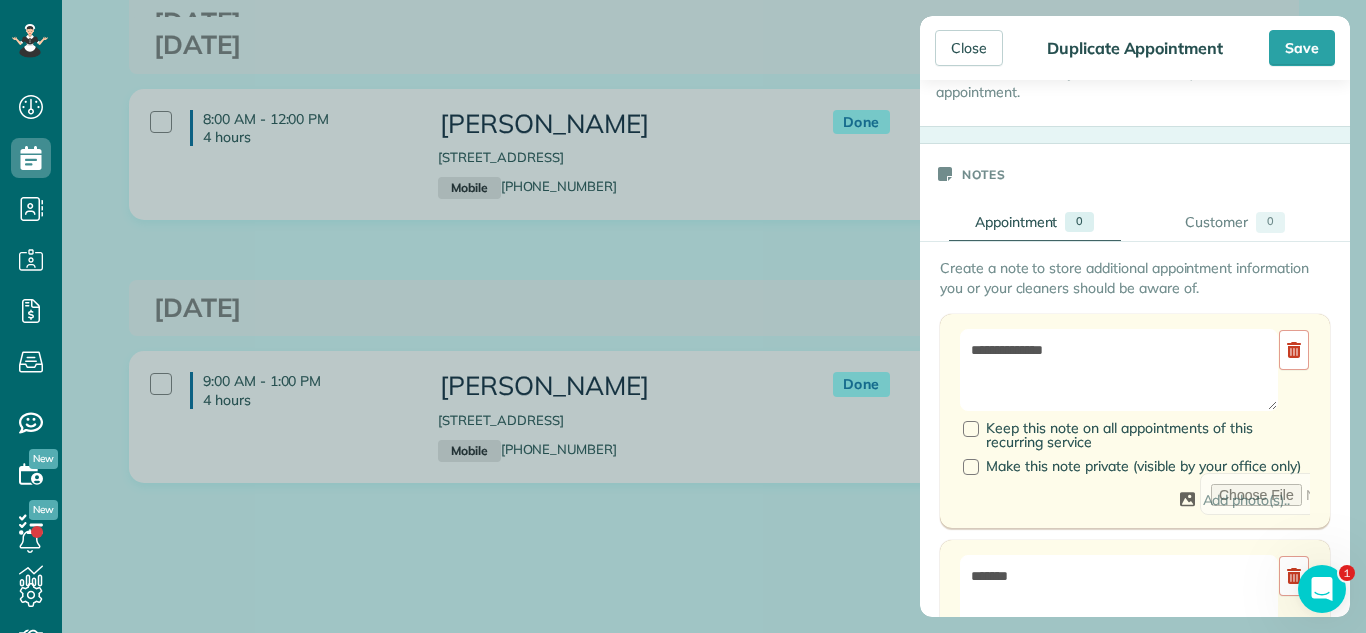 scroll, scrollTop: 692, scrollLeft: 0, axis: vertical 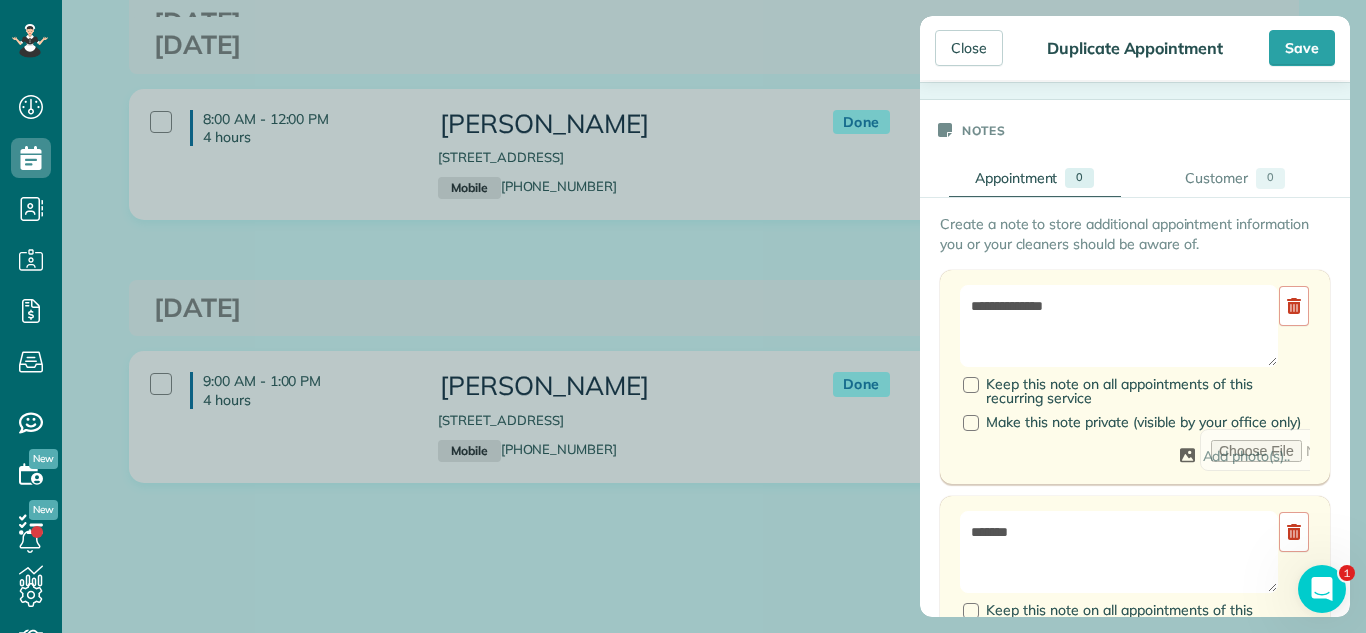 click on "**********" at bounding box center (1135, 377) 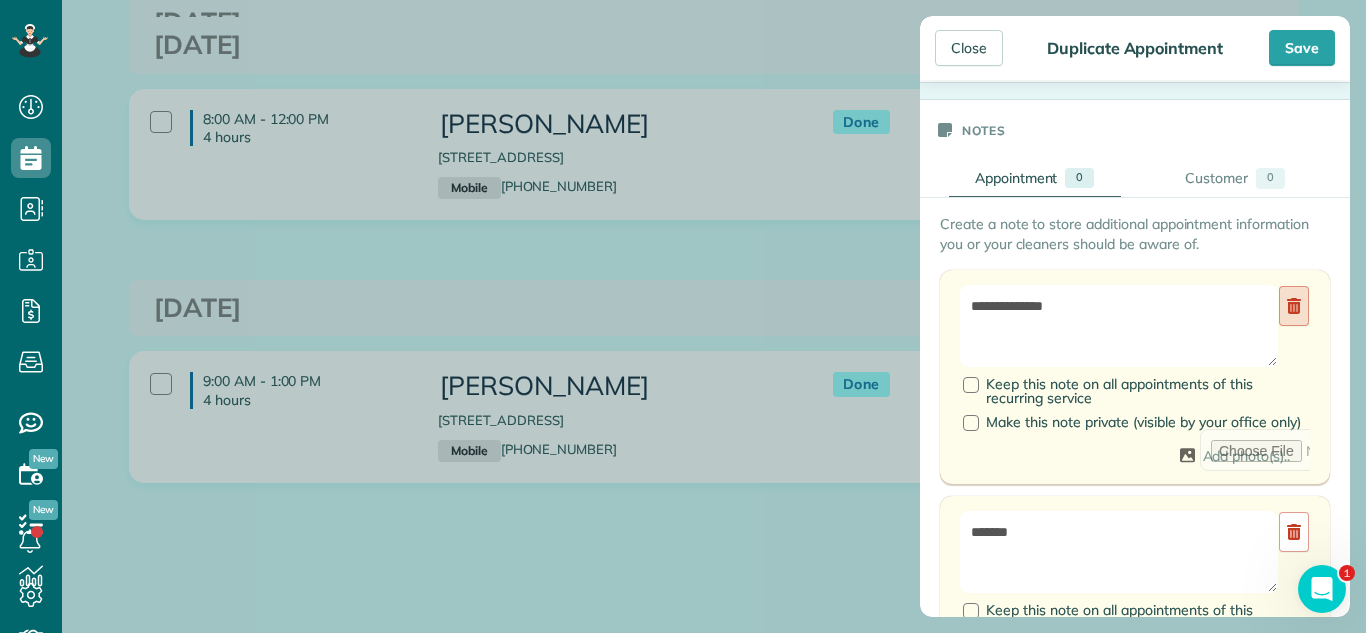 click 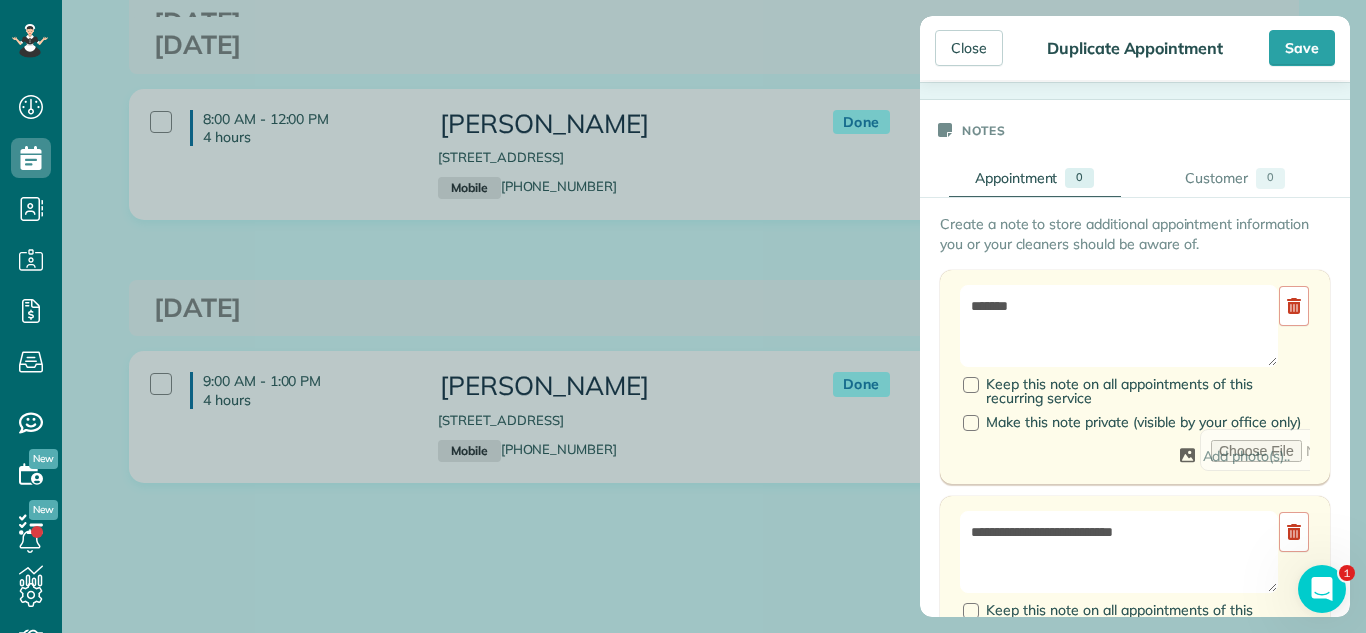 click 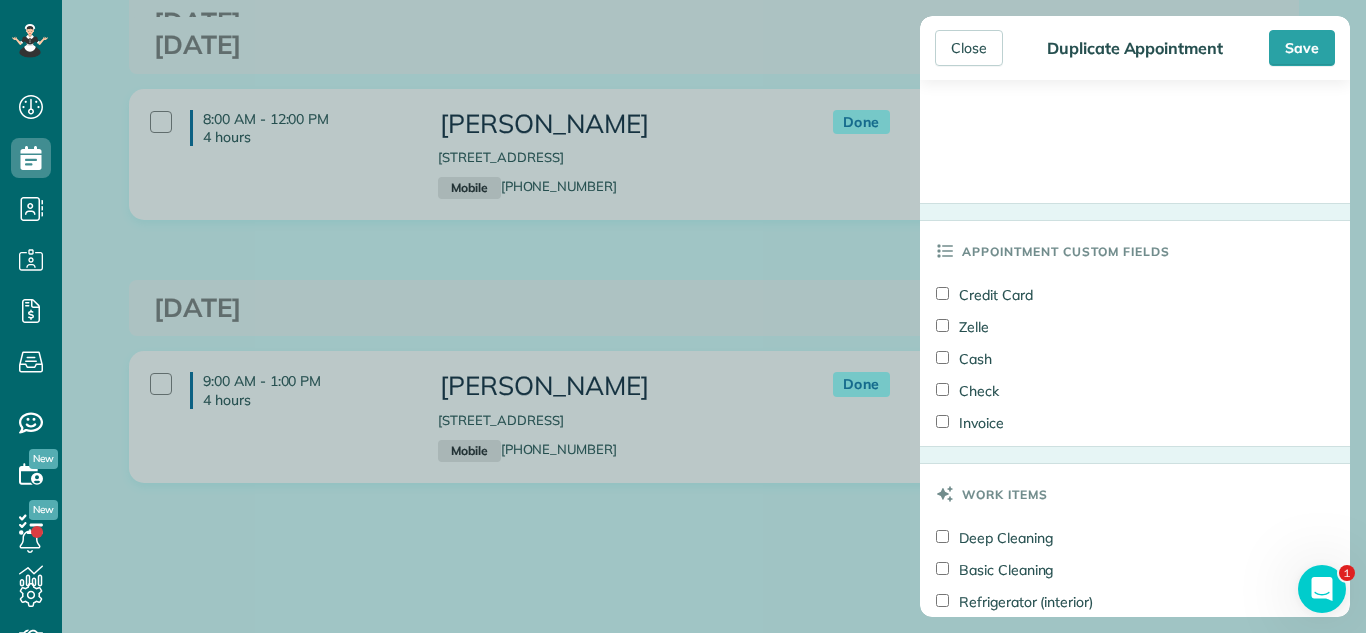 scroll, scrollTop: 2416, scrollLeft: 0, axis: vertical 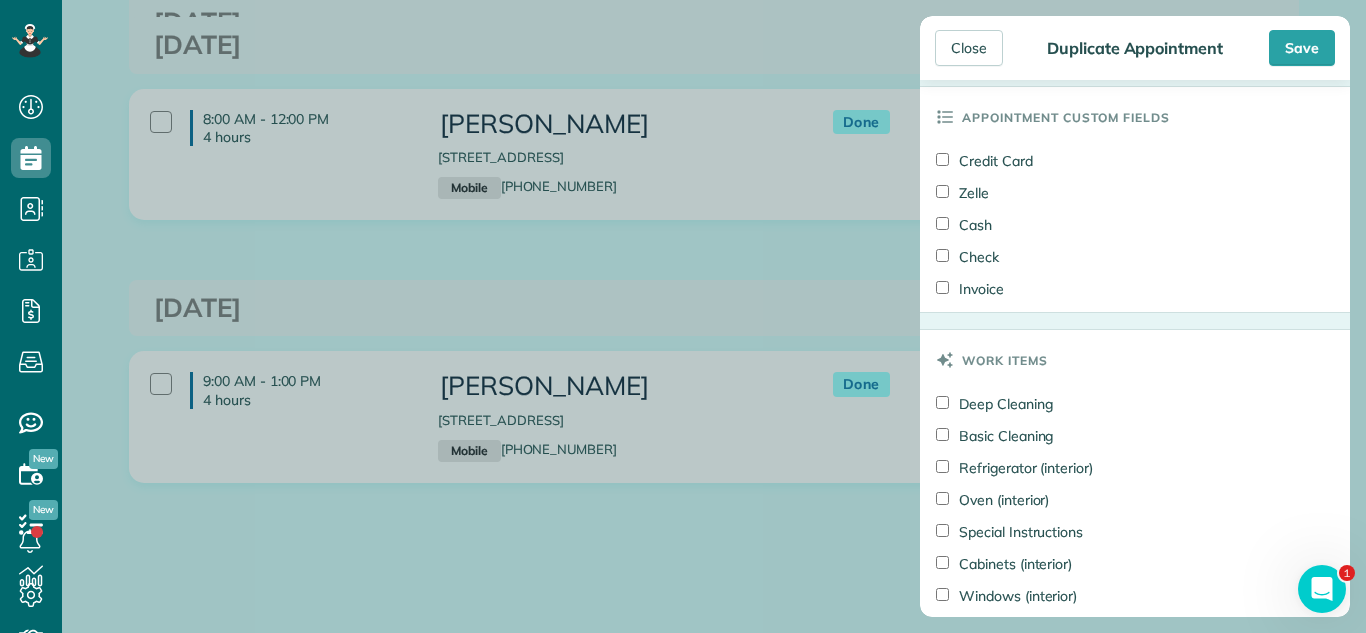 click on "Deep Cleaning" at bounding box center [994, 404] 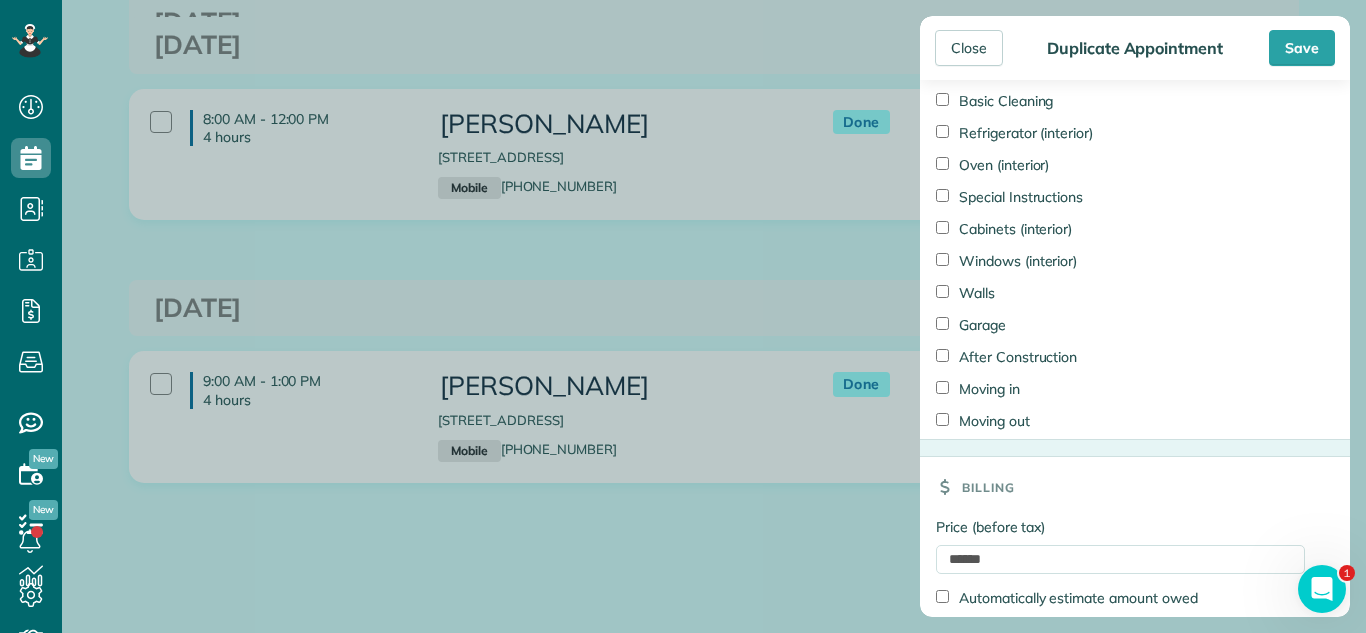 scroll, scrollTop: 2862, scrollLeft: 0, axis: vertical 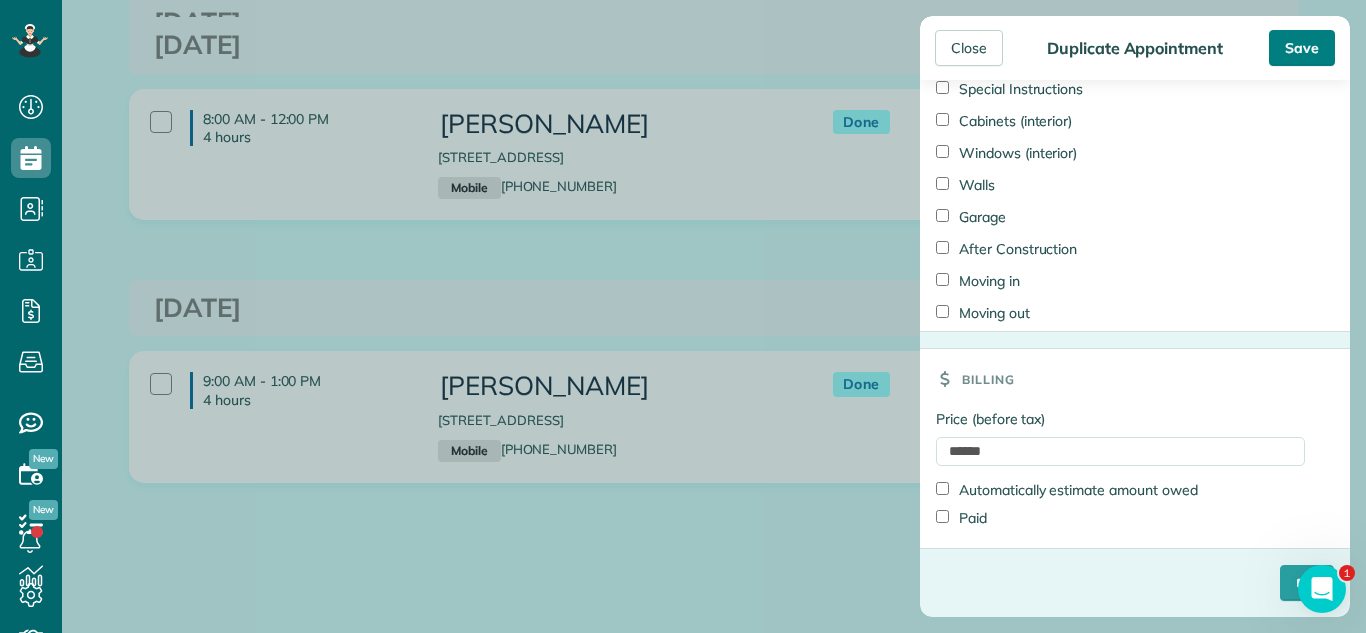 click on "Save" at bounding box center [1302, 48] 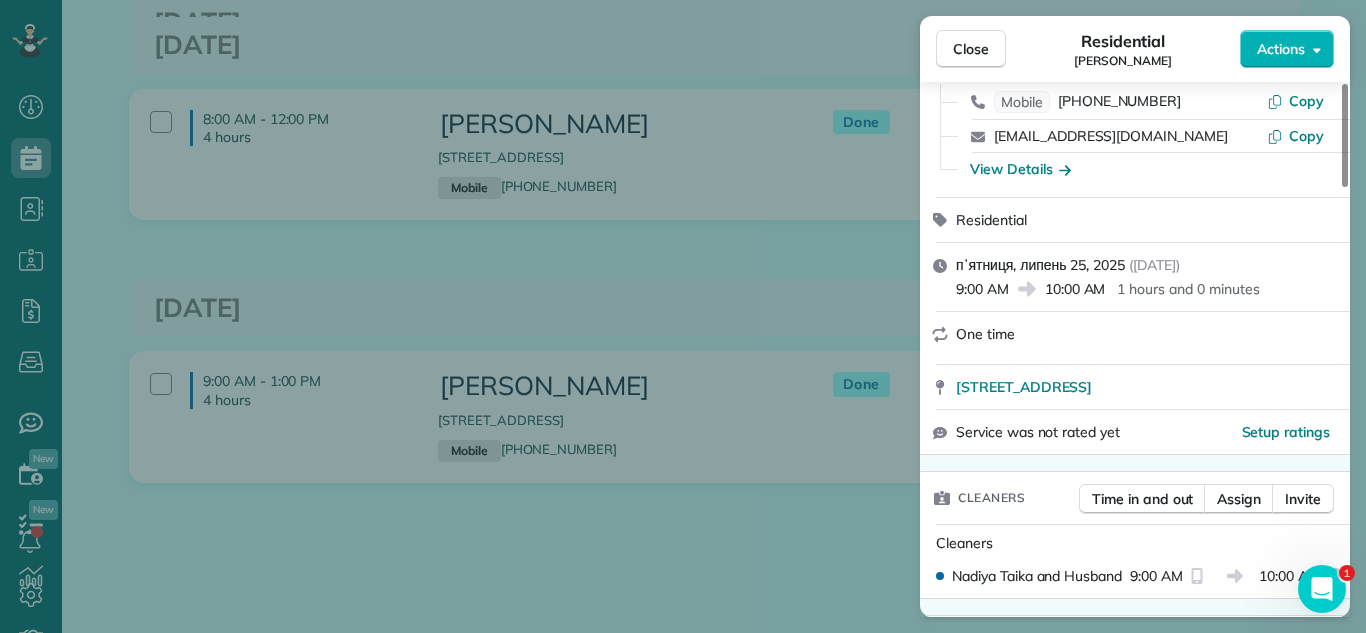 scroll, scrollTop: 191, scrollLeft: 0, axis: vertical 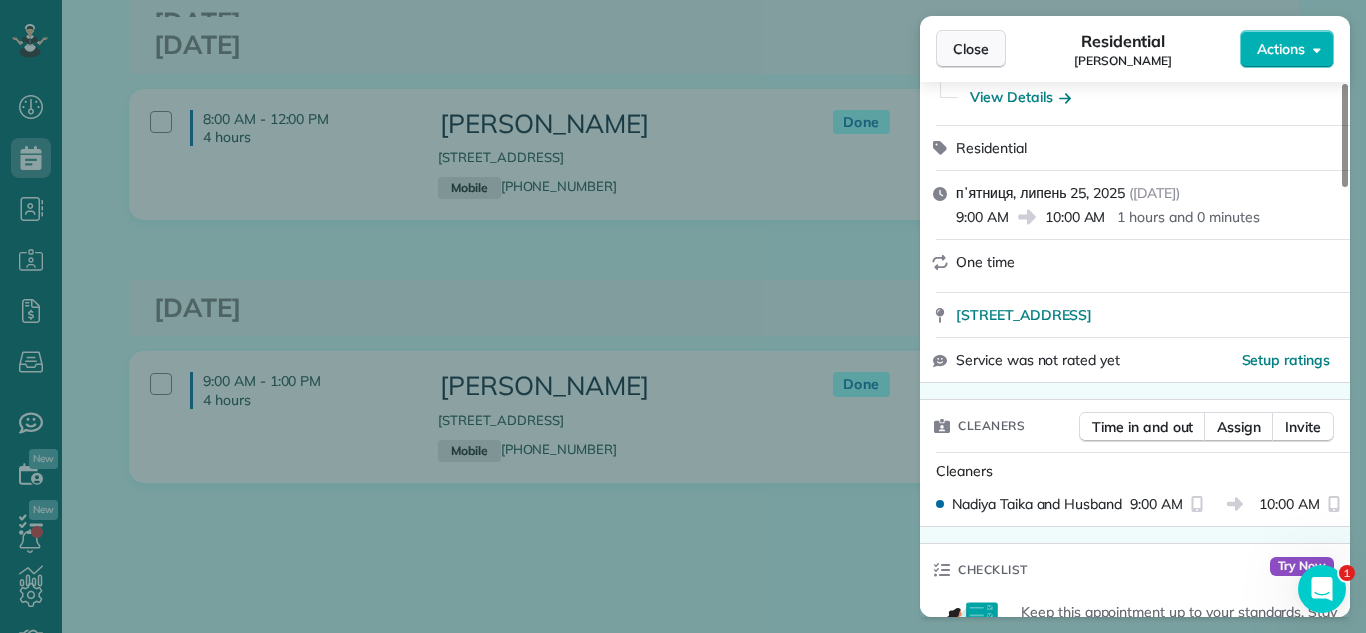 click on "Close" at bounding box center [971, 49] 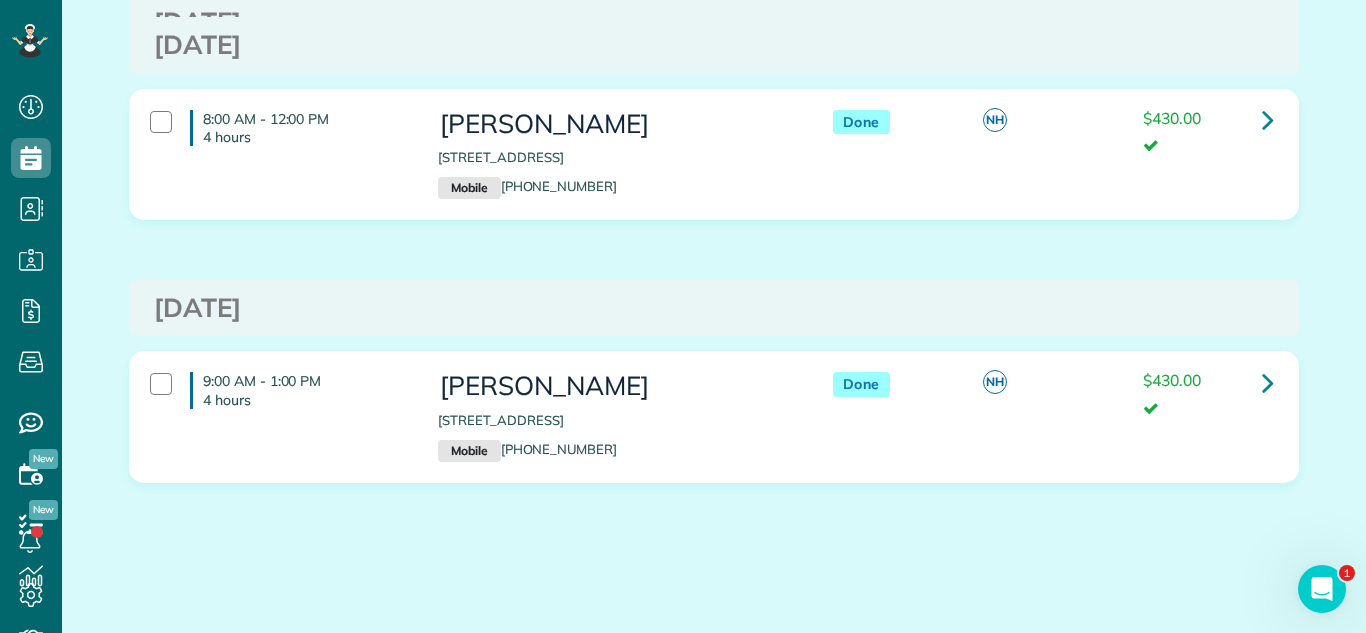 drag, startPoint x: 437, startPoint y: 418, endPoint x: 773, endPoint y: 421, distance: 336.0134 